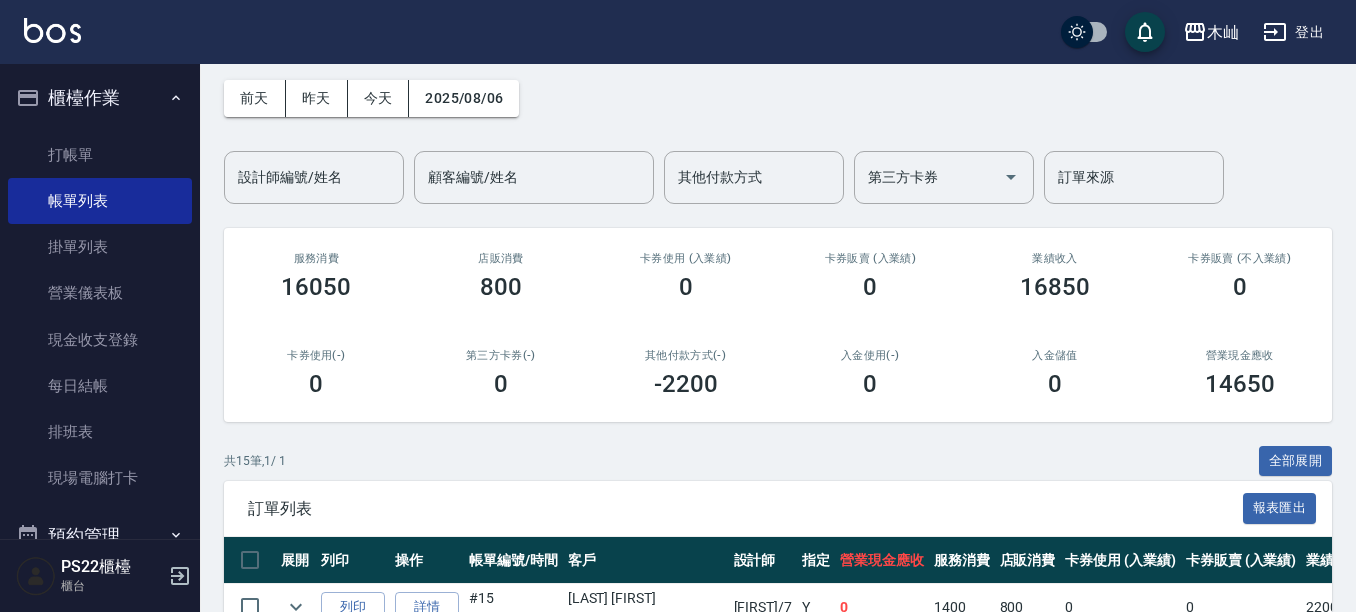 scroll, scrollTop: 400, scrollLeft: 0, axis: vertical 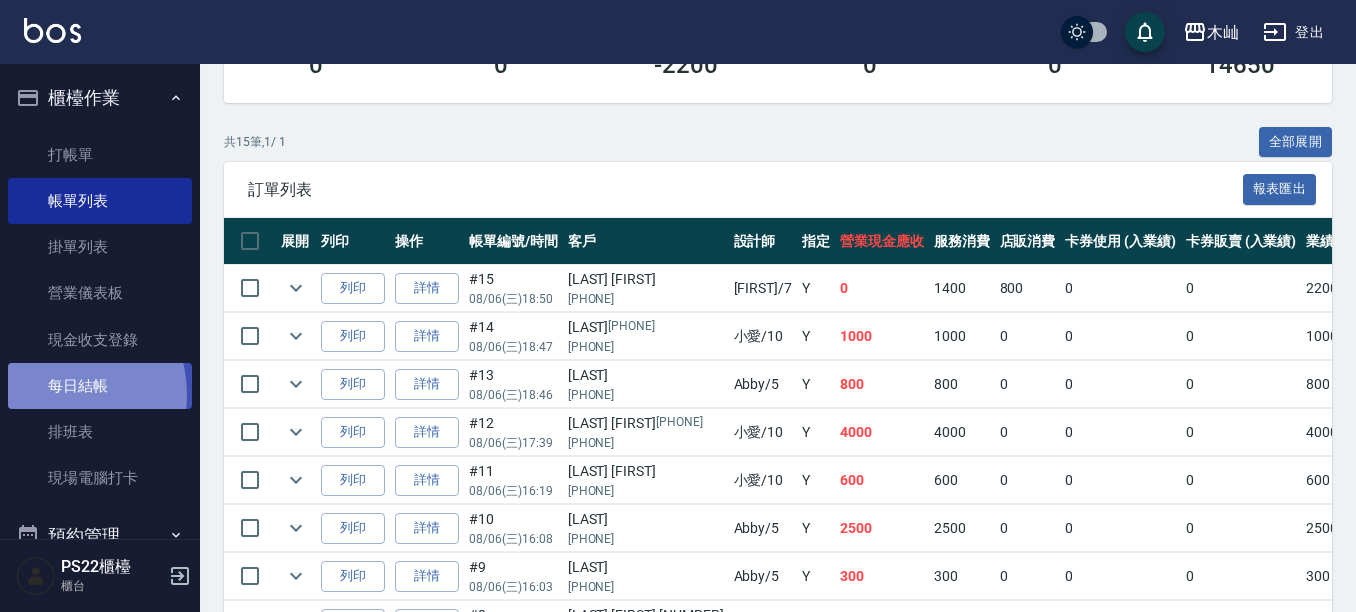 click on "每日結帳" at bounding box center [100, 386] 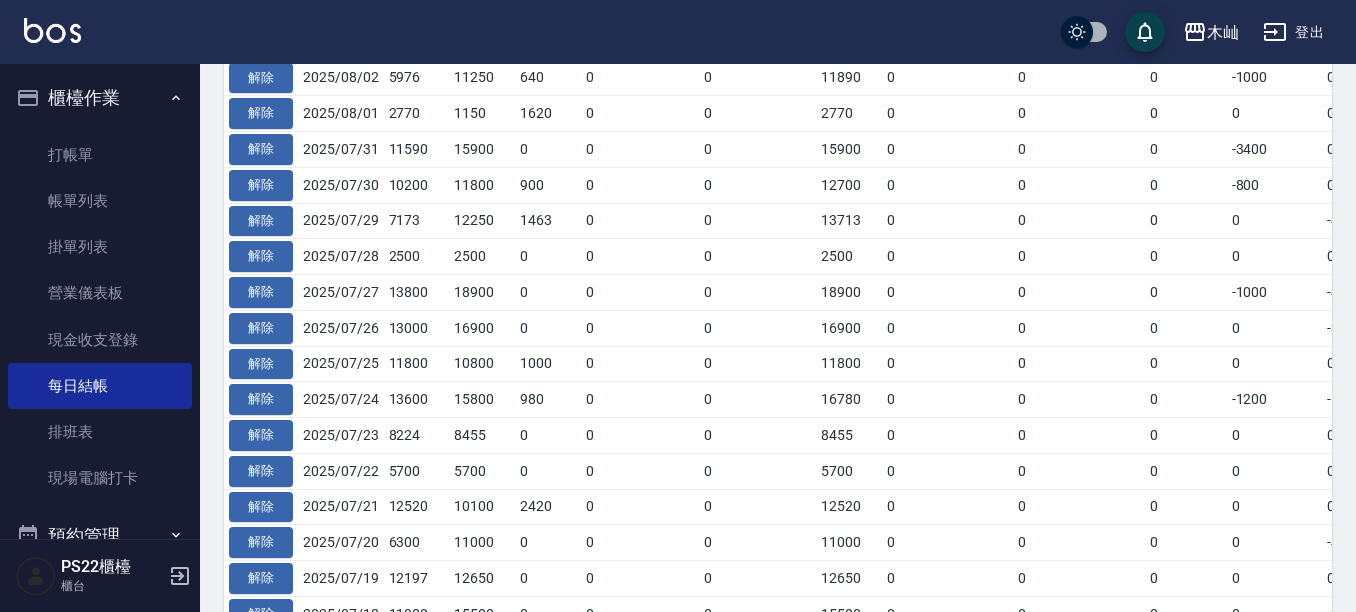 scroll, scrollTop: 0, scrollLeft: 0, axis: both 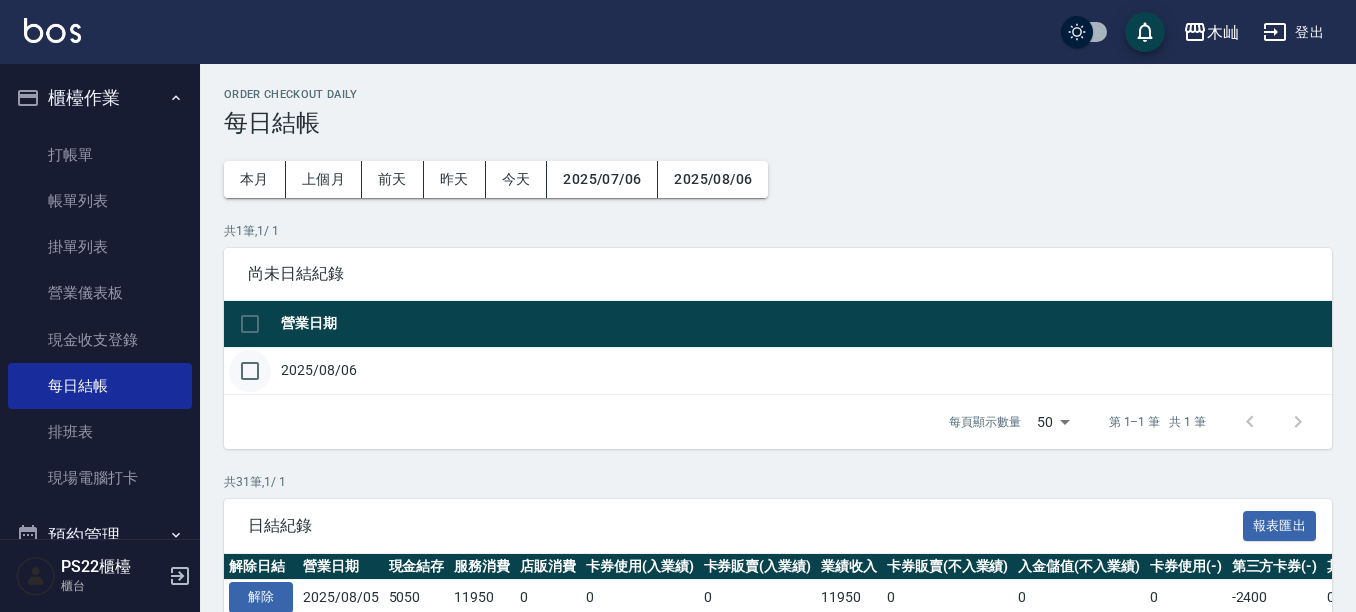 click at bounding box center [250, 371] 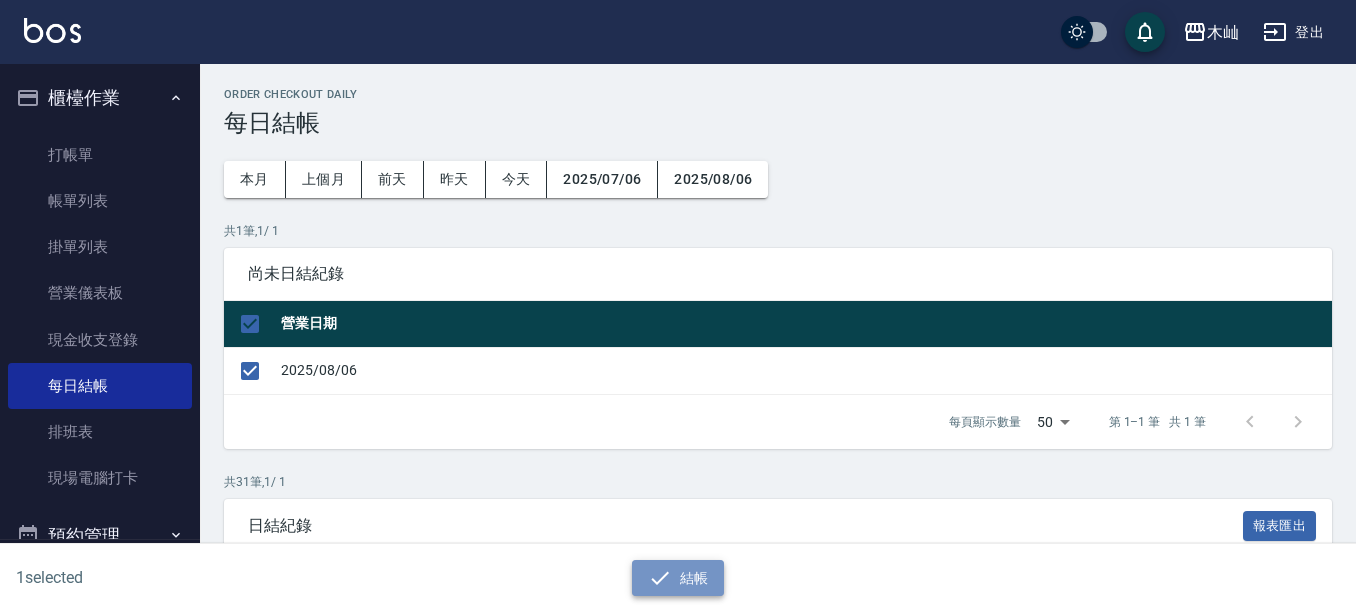 click on "結帳" at bounding box center (678, 578) 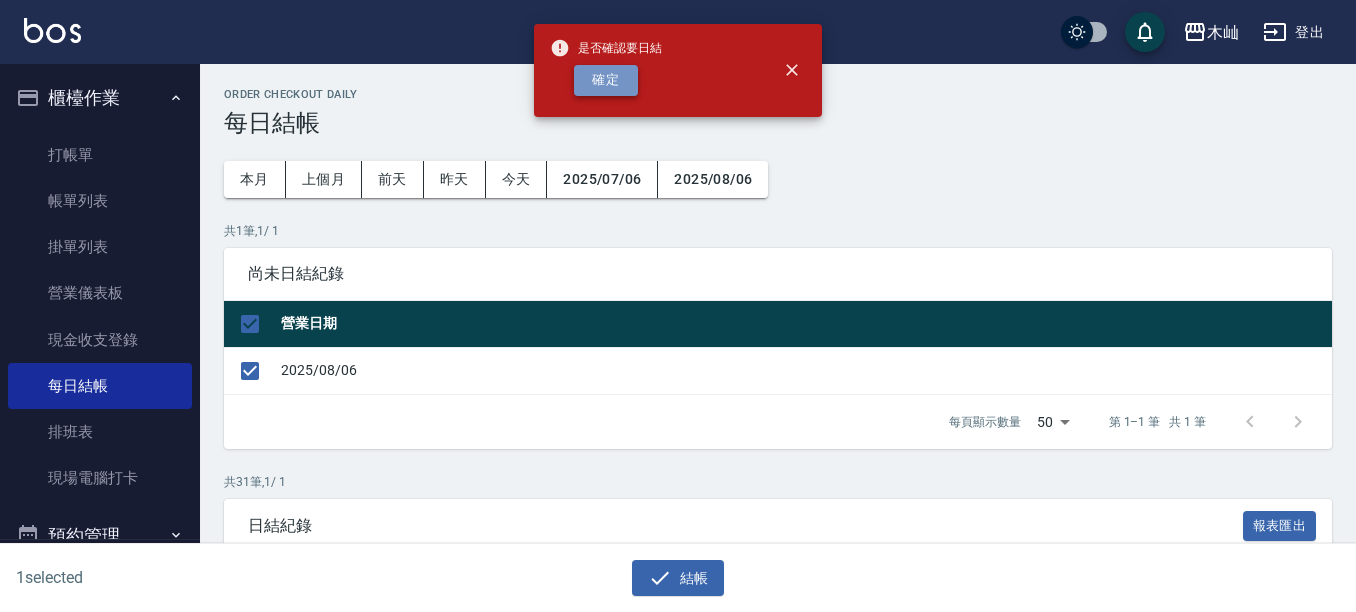 click on "確定" at bounding box center (606, 80) 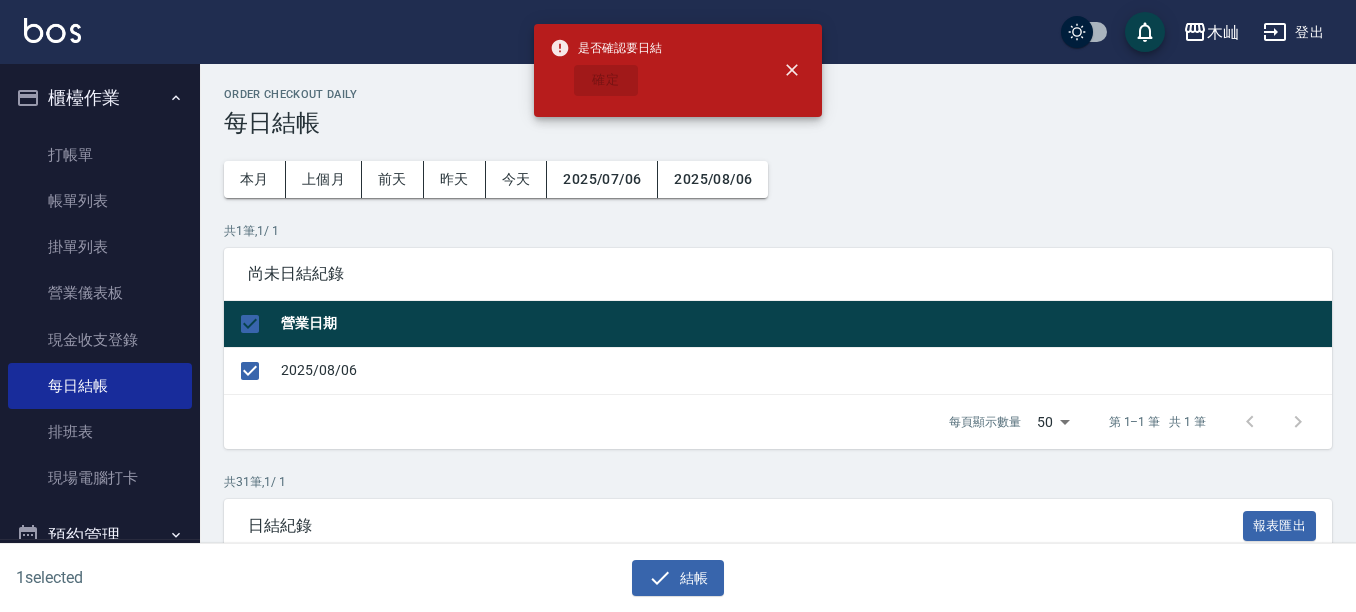 checkbox on "false" 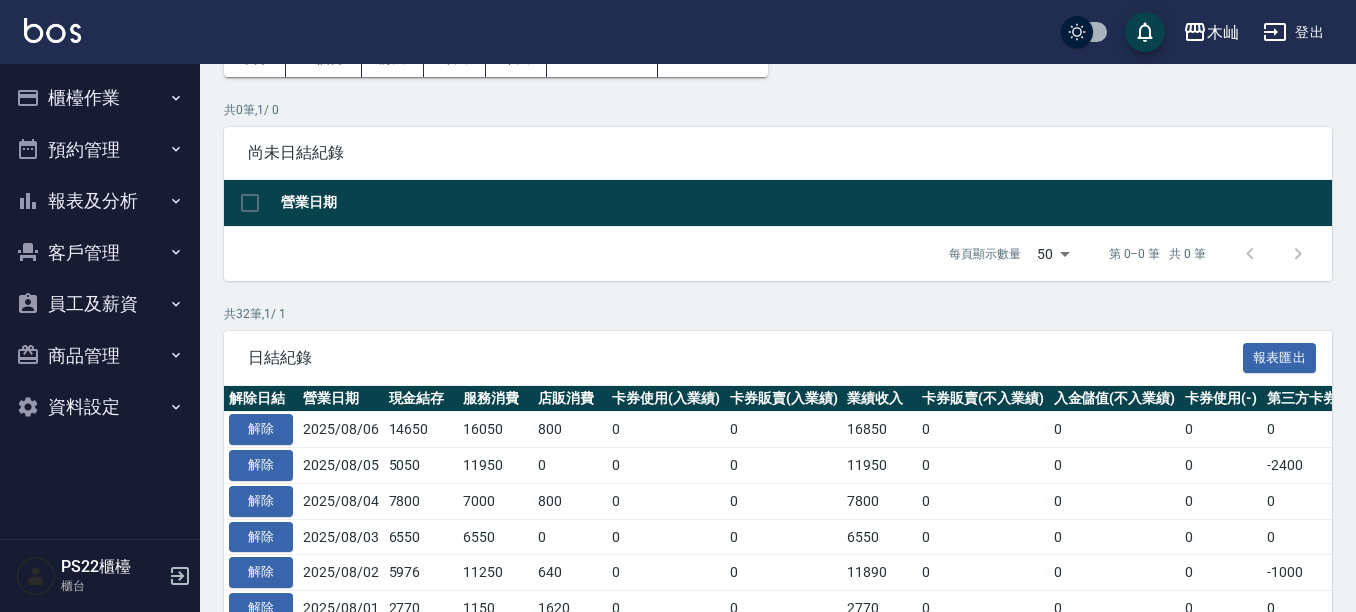 scroll, scrollTop: 0, scrollLeft: 0, axis: both 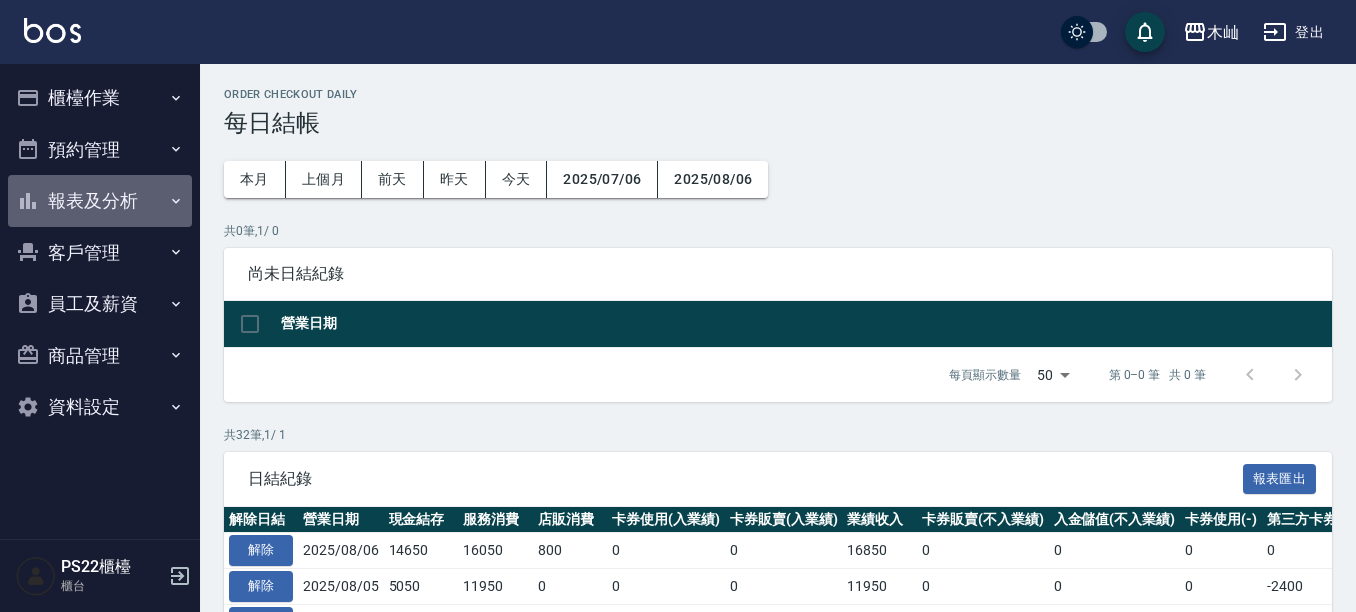 click on "報表及分析" at bounding box center (100, 201) 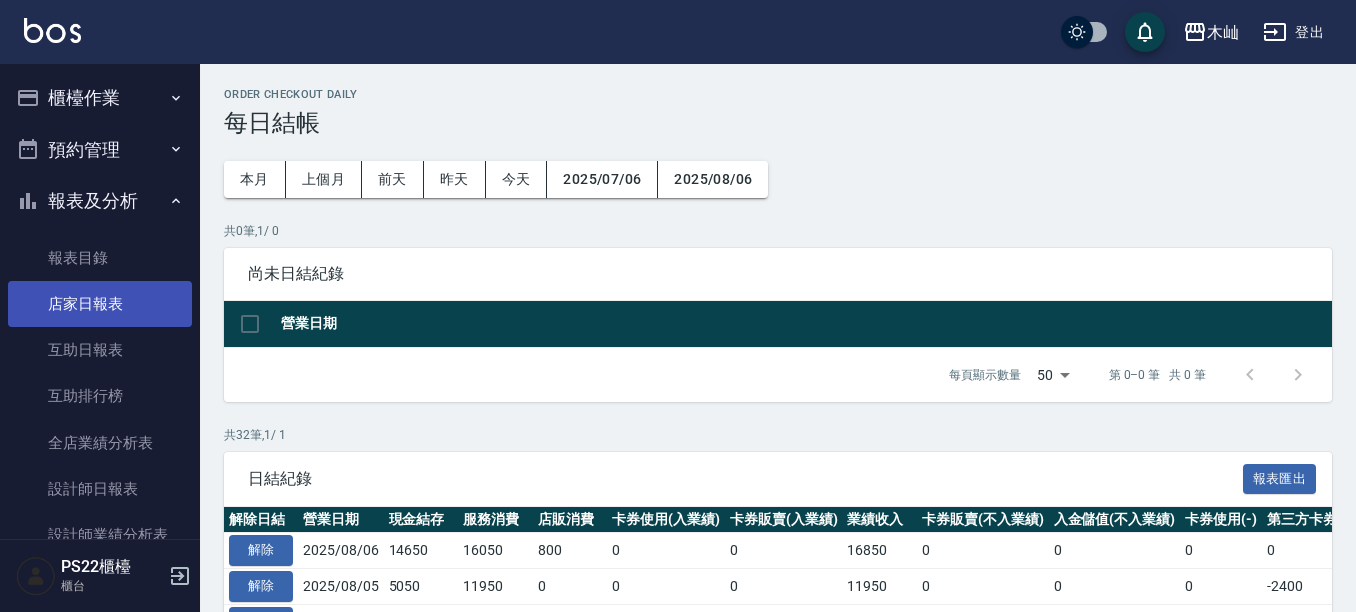 click on "店家日報表" at bounding box center [100, 304] 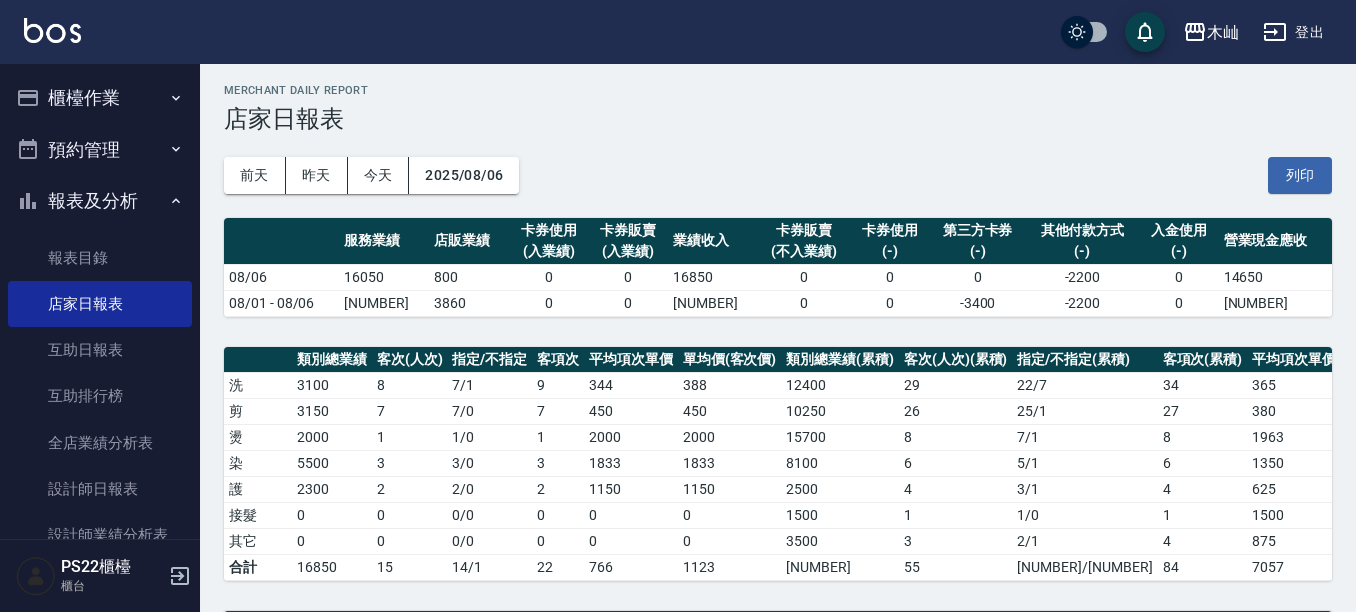 scroll, scrollTop: 0, scrollLeft: 0, axis: both 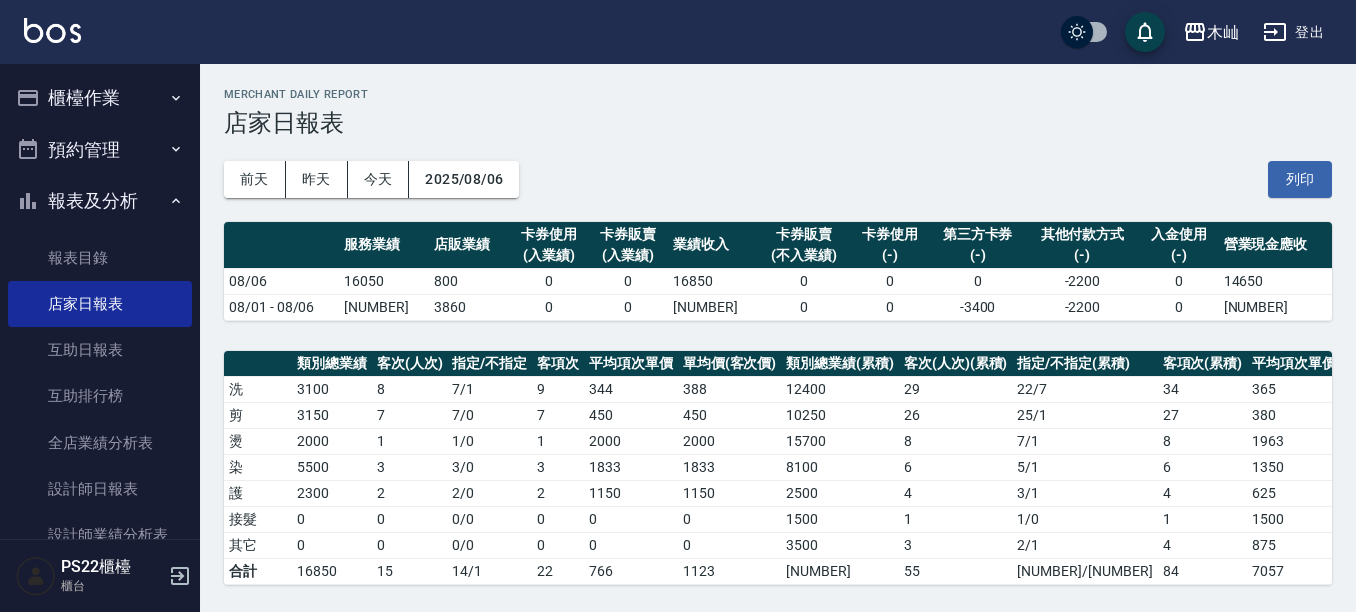 click on "櫃檯作業" at bounding box center (100, 98) 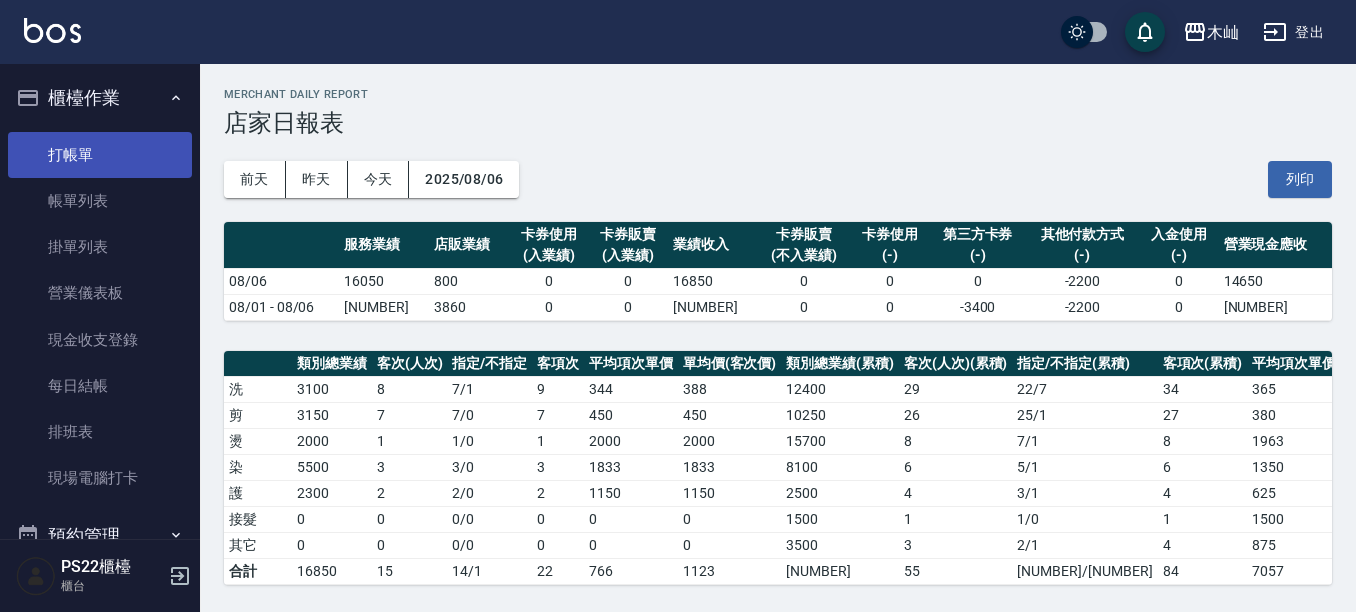 click on "打帳單" at bounding box center [100, 155] 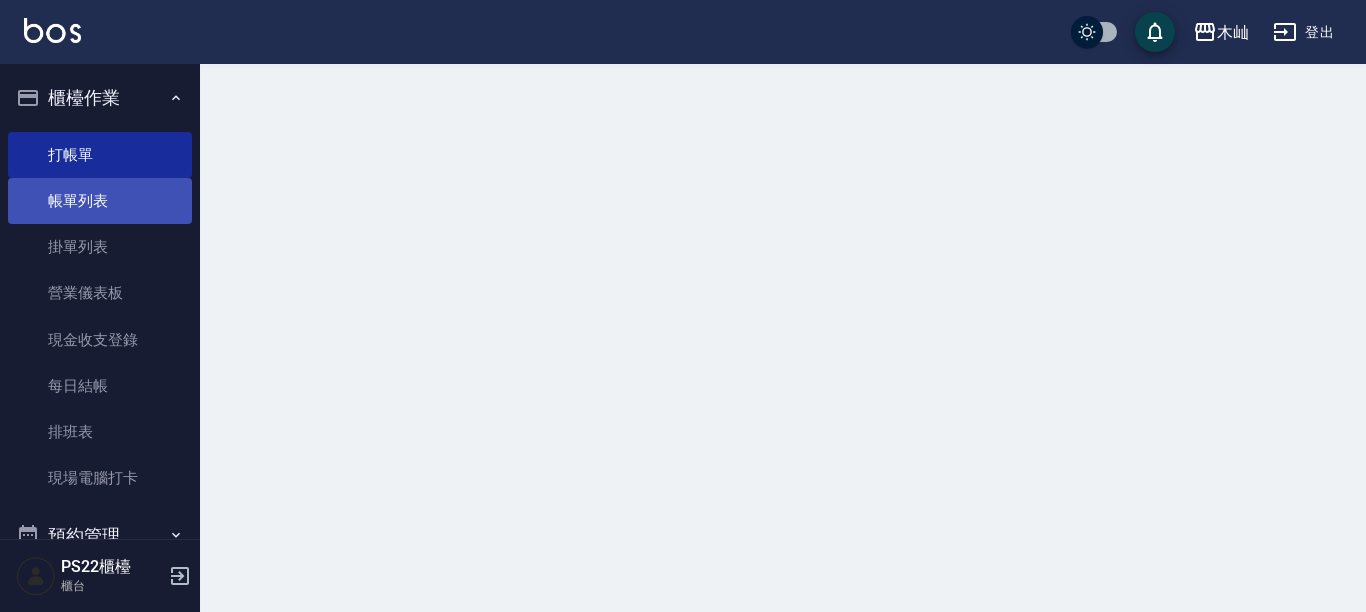 click on "帳單列表" at bounding box center (100, 201) 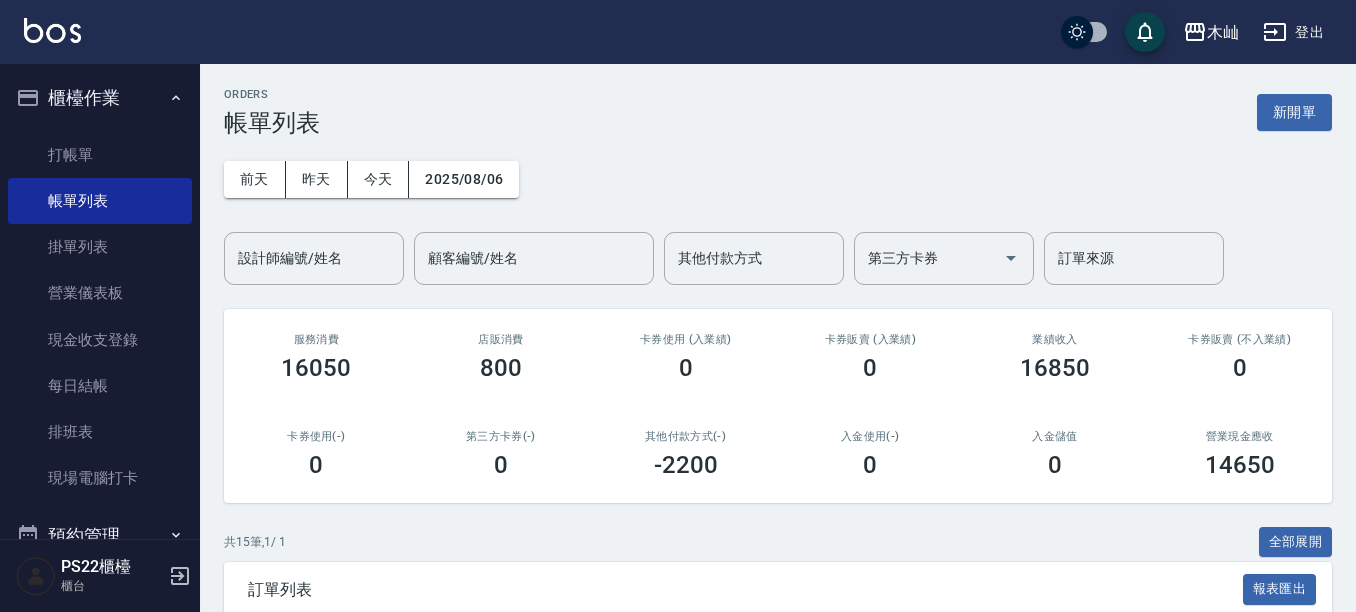 scroll, scrollTop: 495, scrollLeft: 0, axis: vertical 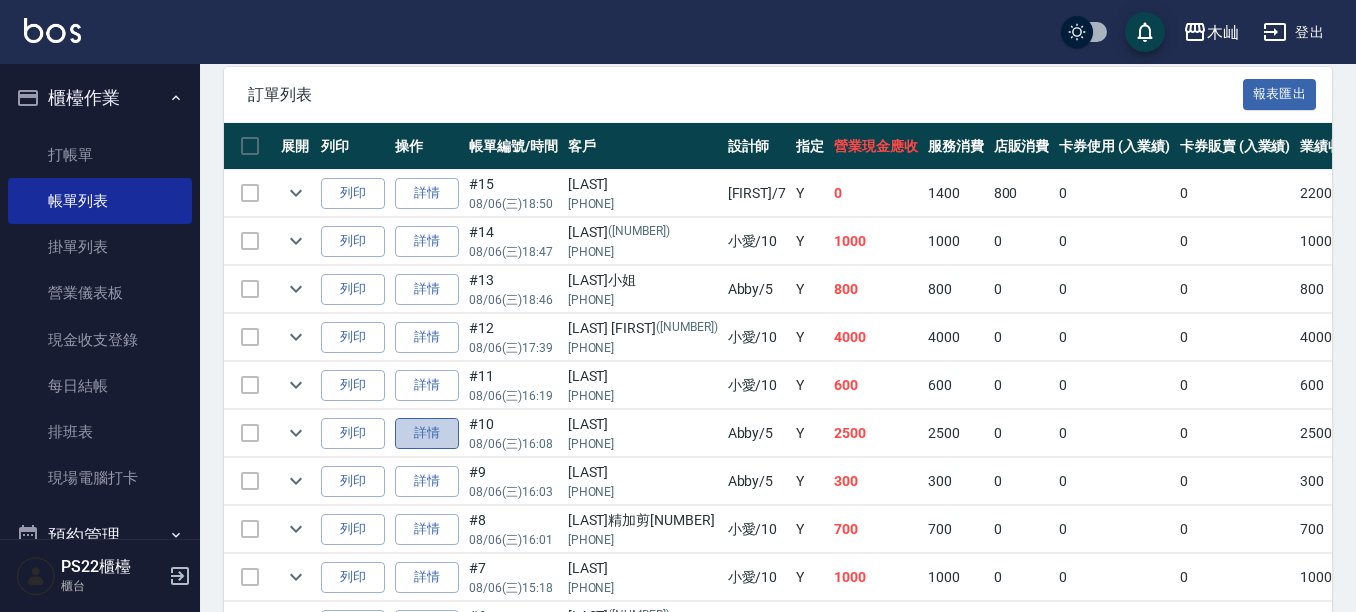click on "詳情" at bounding box center [427, 433] 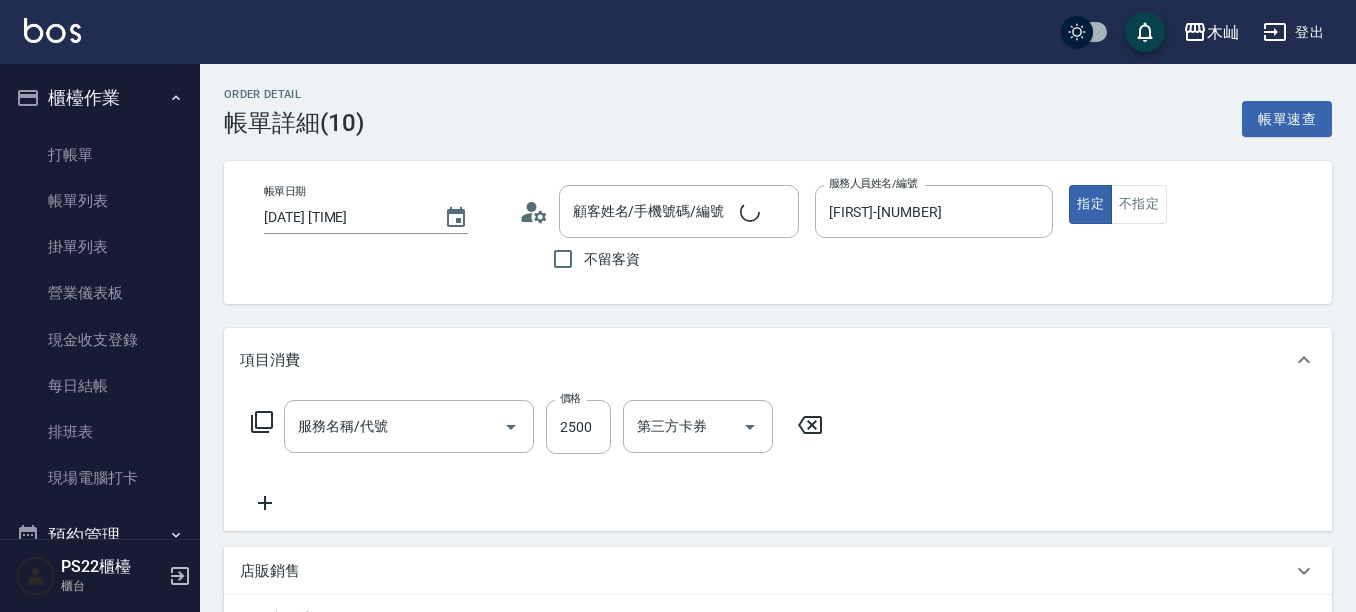 type on "2025/08/06 16:08" 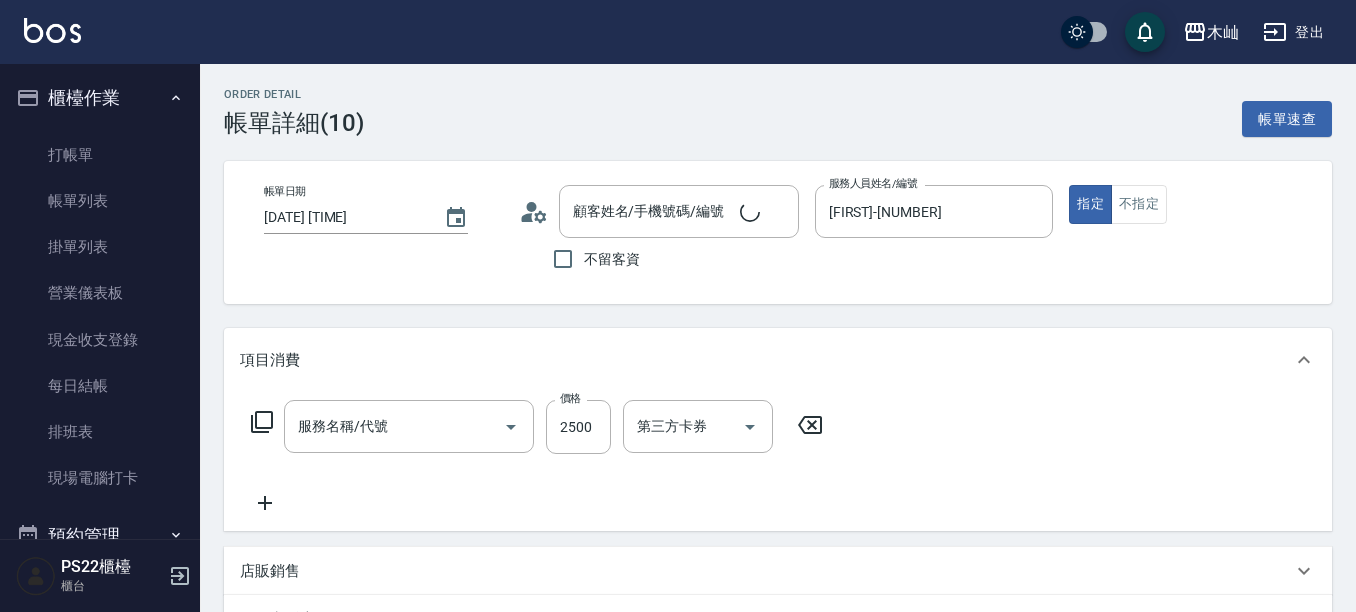 type on "[LAST]-[NUMBER]" 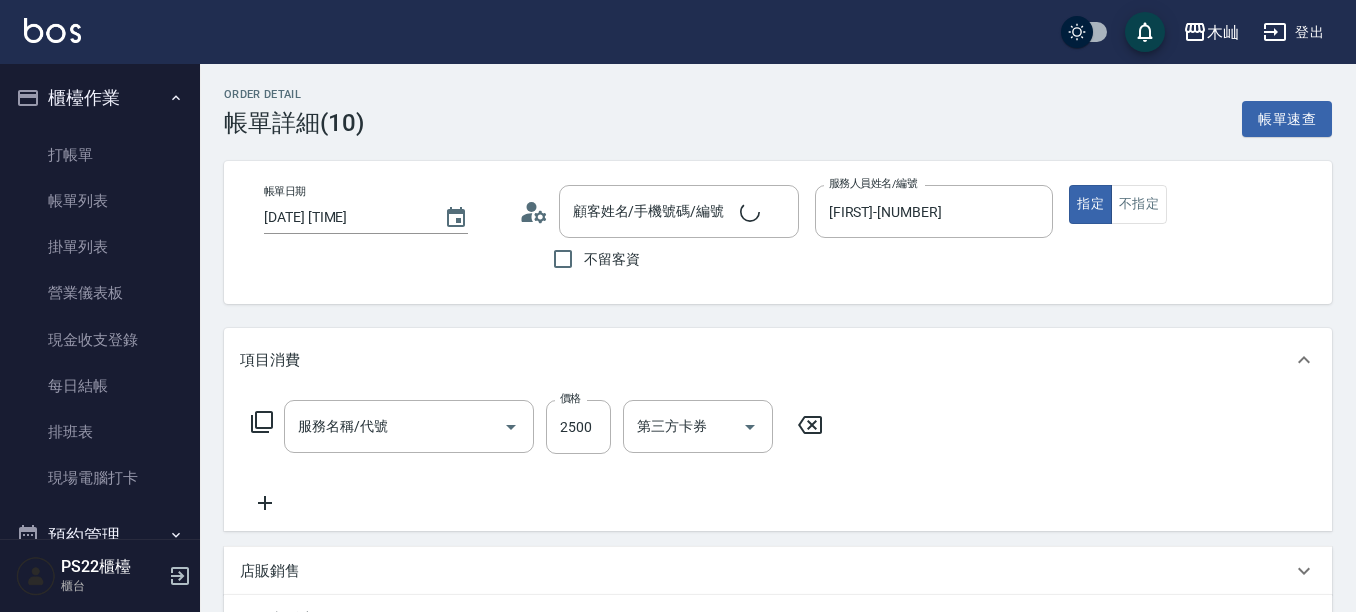 type on "[LAST]/[PHONE]/" 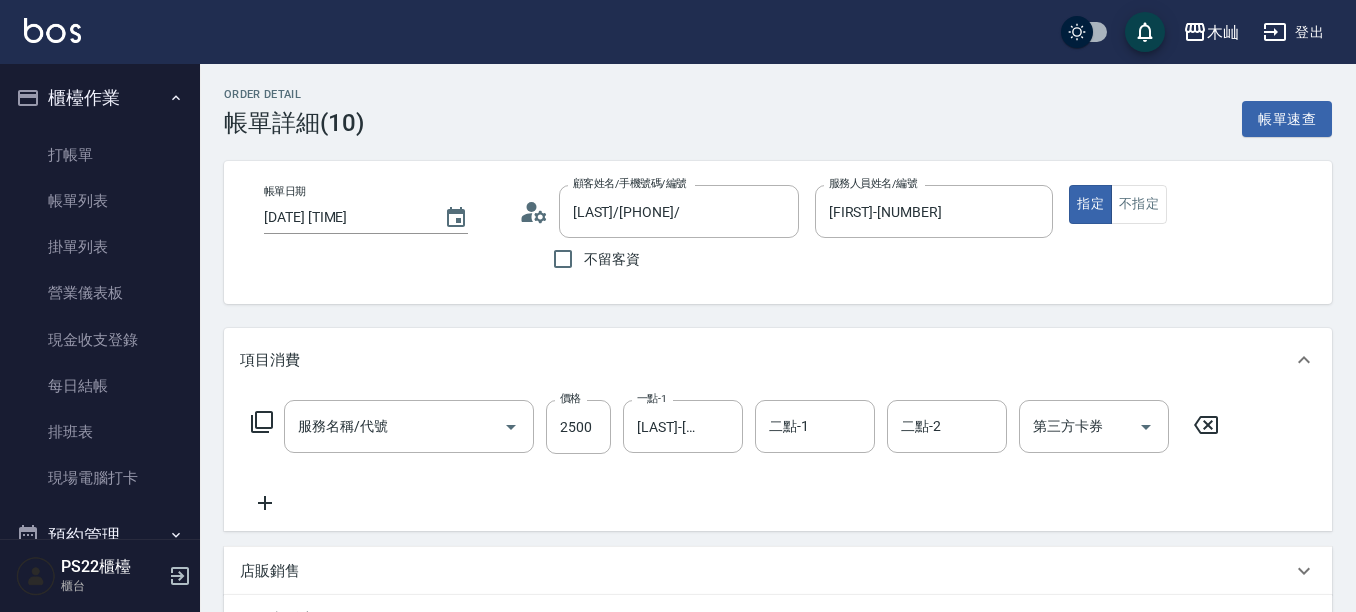 type on "C級旗艦染髮(807)" 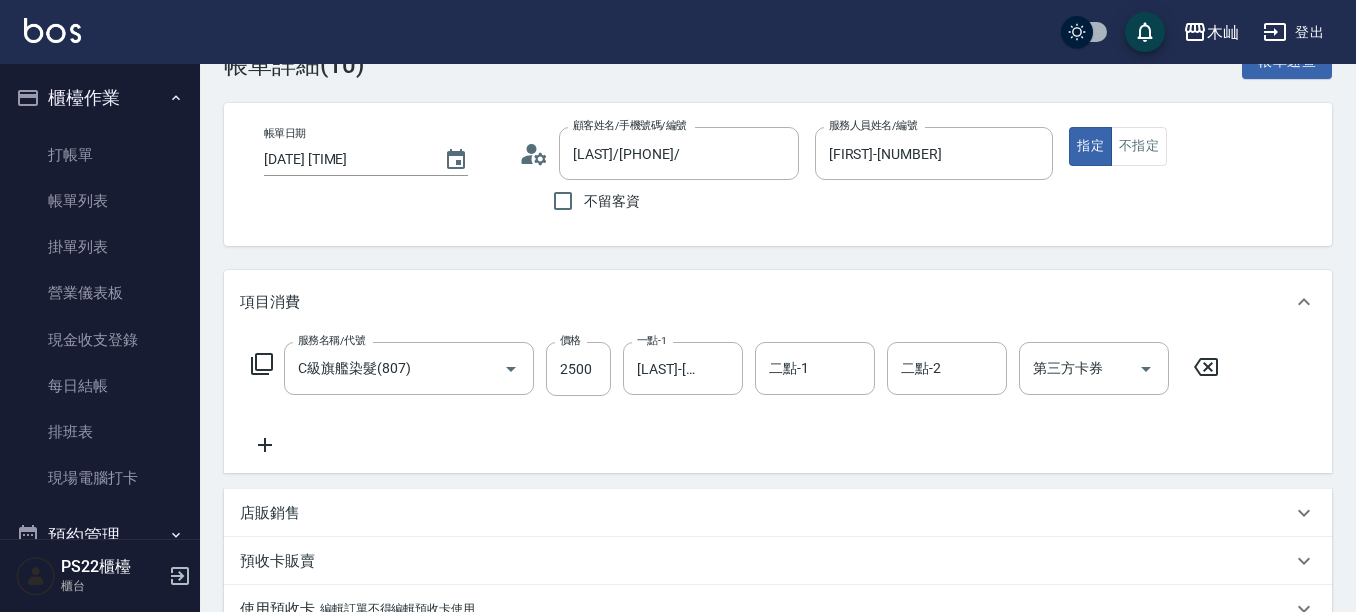 scroll, scrollTop: 400, scrollLeft: 0, axis: vertical 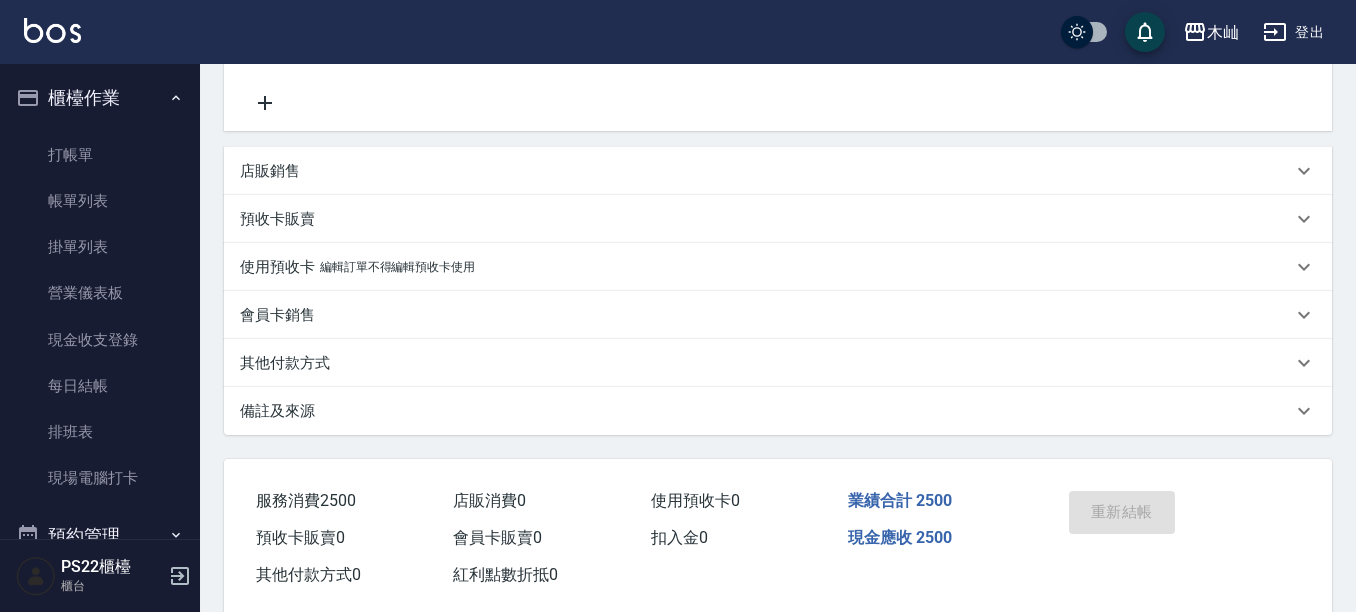 click on "其他付款方式" at bounding box center (285, 363) 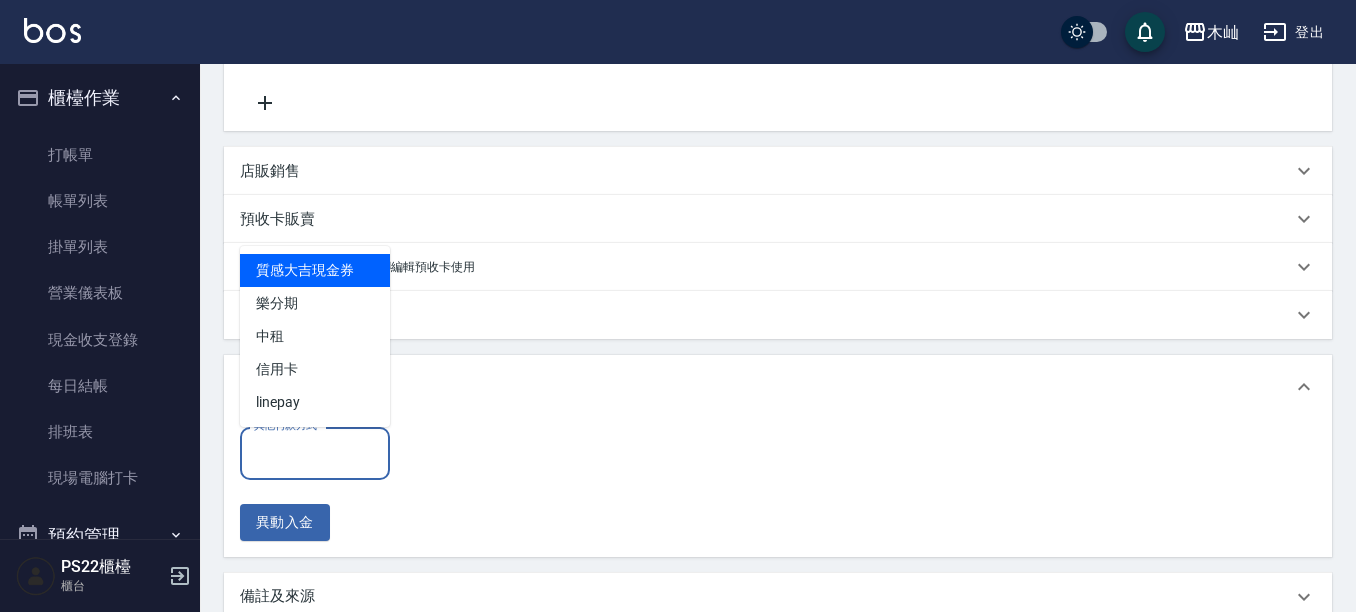 click on "其他付款方式" at bounding box center [315, 453] 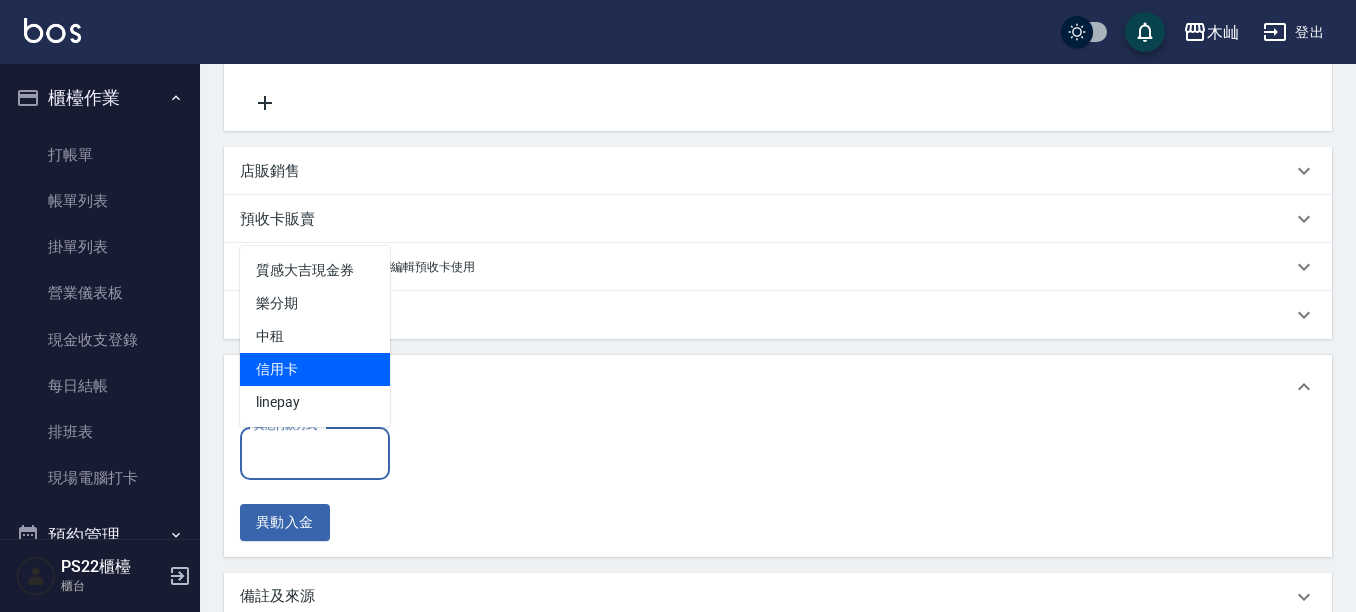 click on "信用卡" at bounding box center (315, 369) 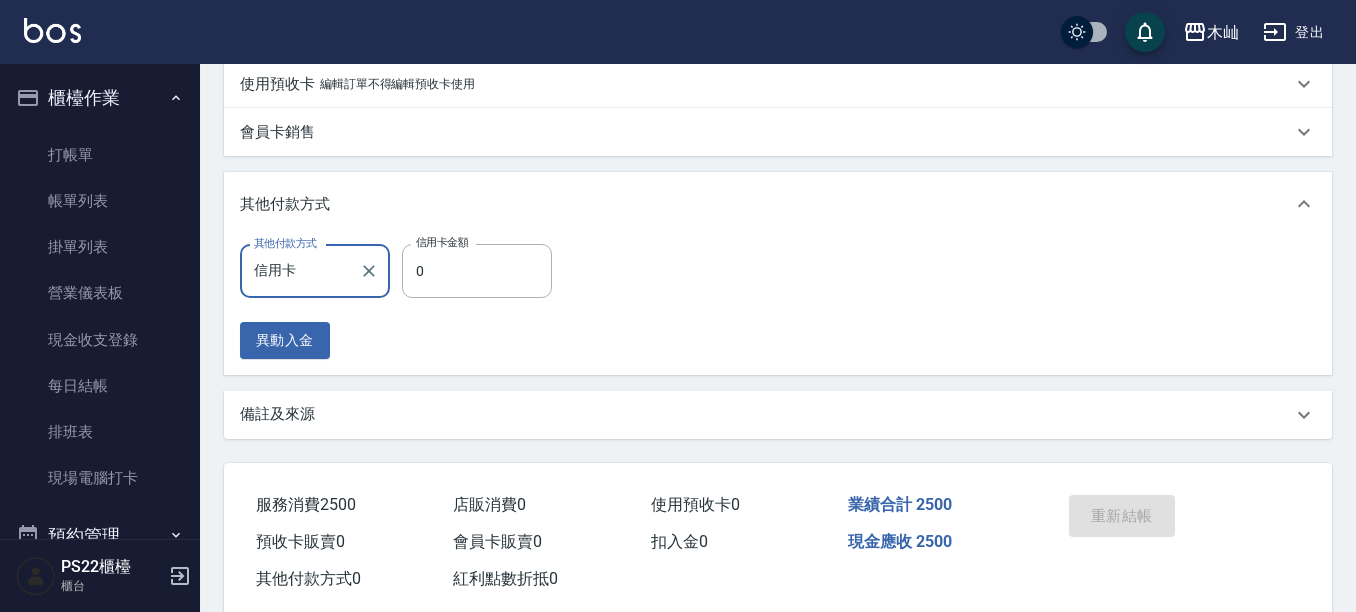 scroll, scrollTop: 600, scrollLeft: 0, axis: vertical 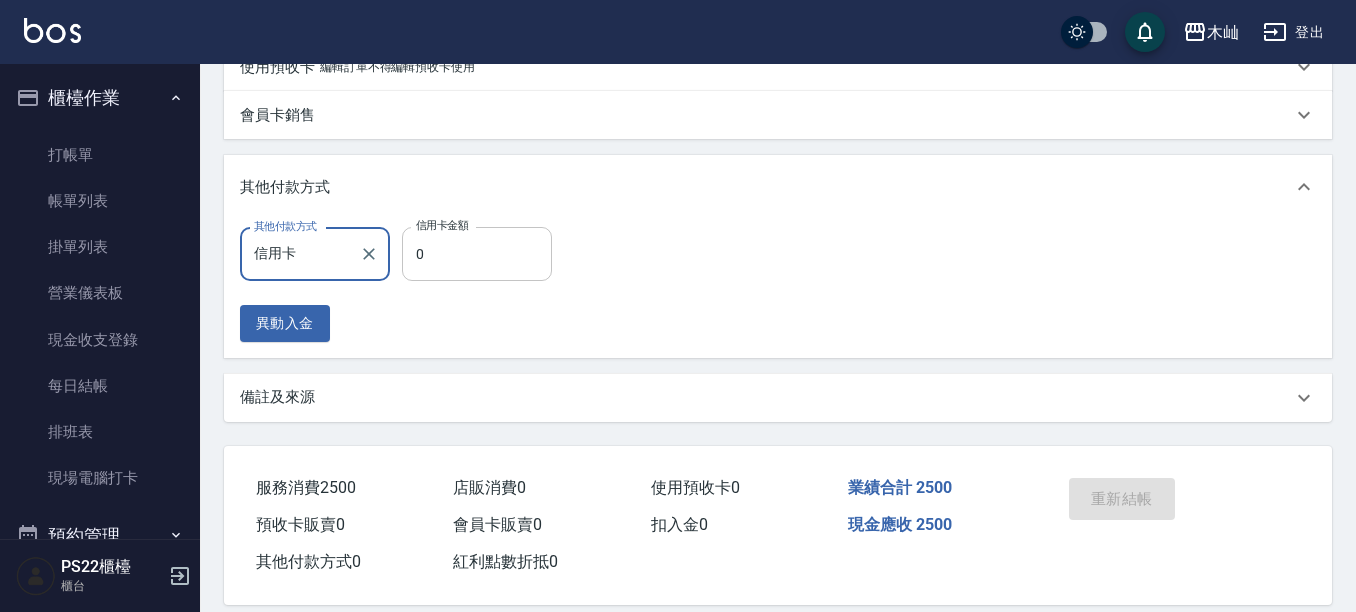 click on "0" at bounding box center (477, 254) 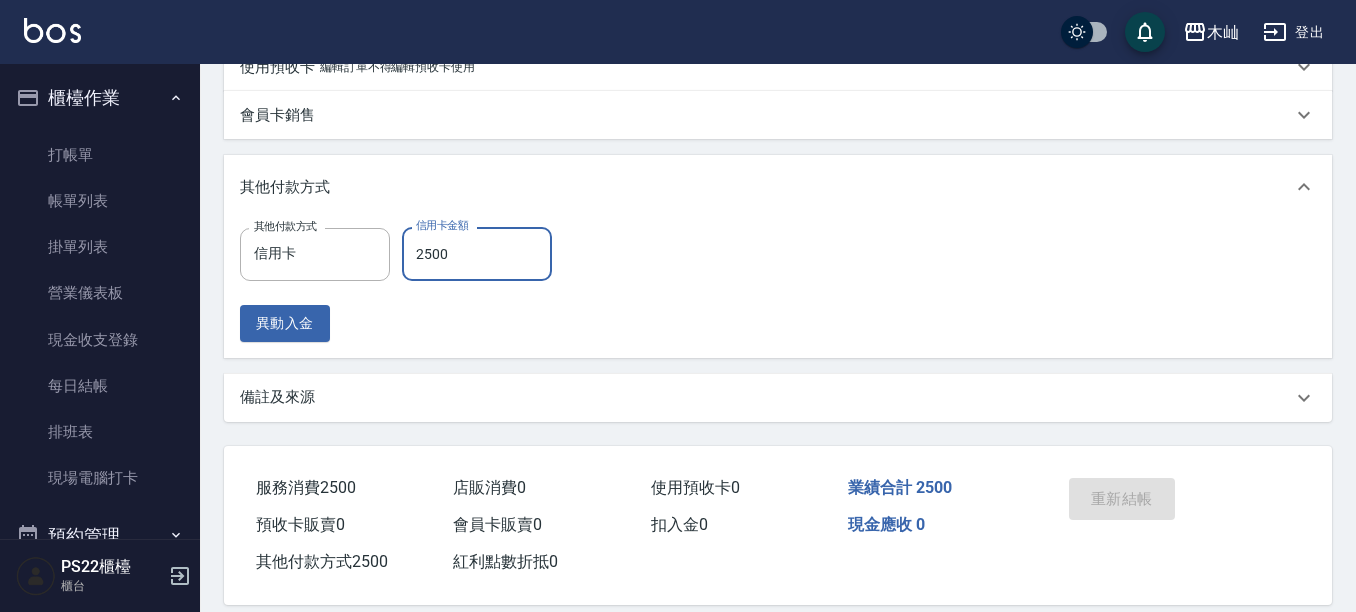 type on "2500" 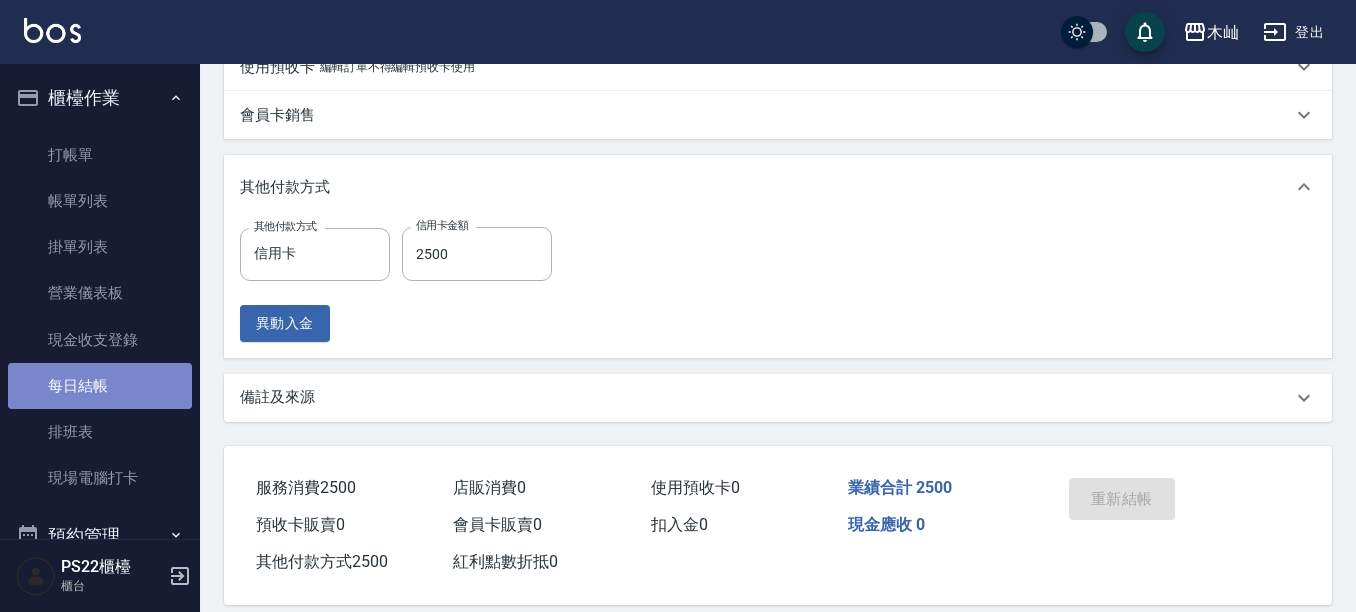 click on "每日結帳" at bounding box center [100, 386] 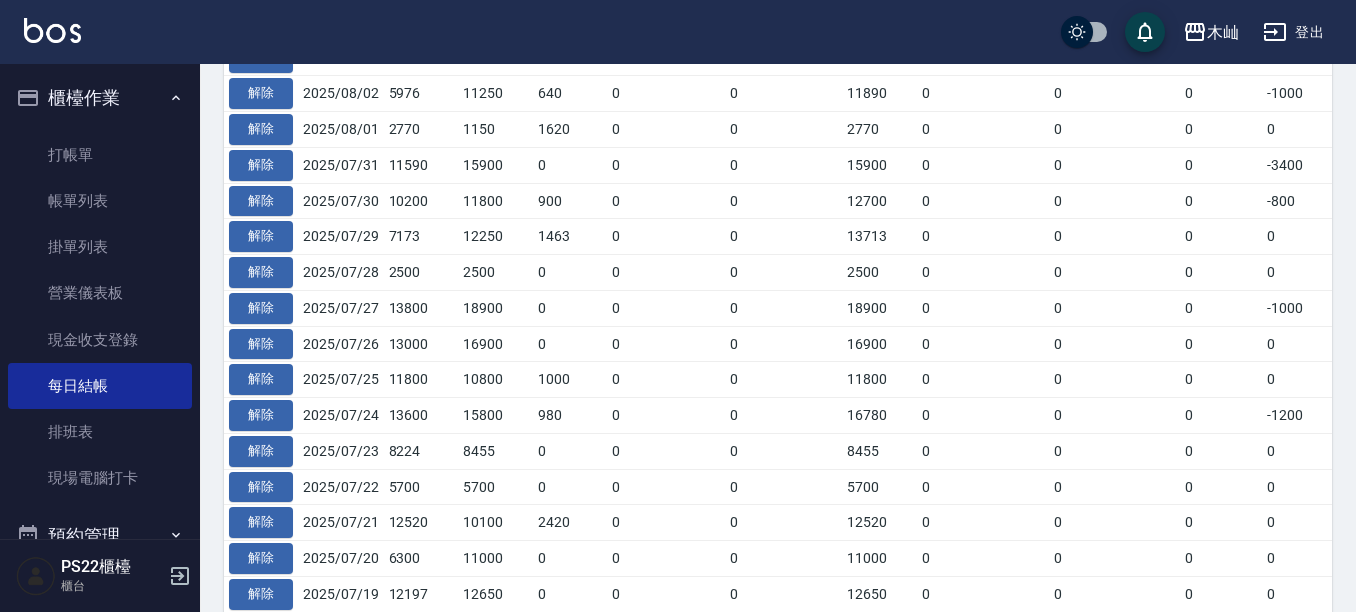 scroll, scrollTop: 0, scrollLeft: 0, axis: both 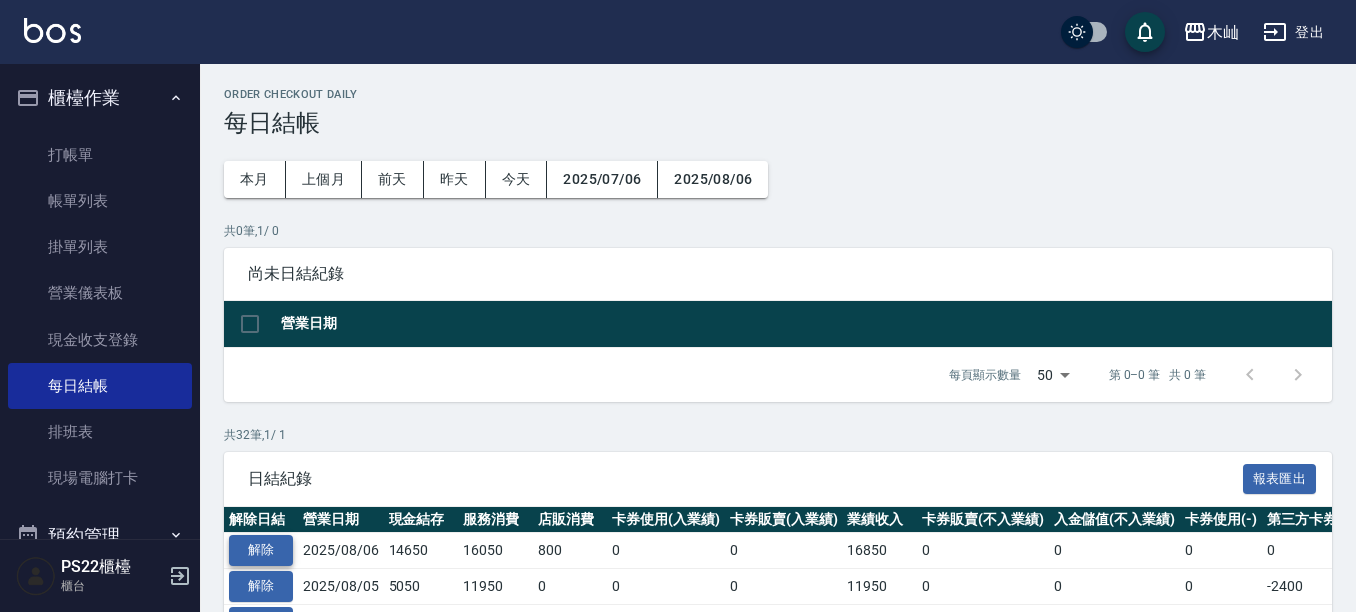 click on "解除" at bounding box center (261, 550) 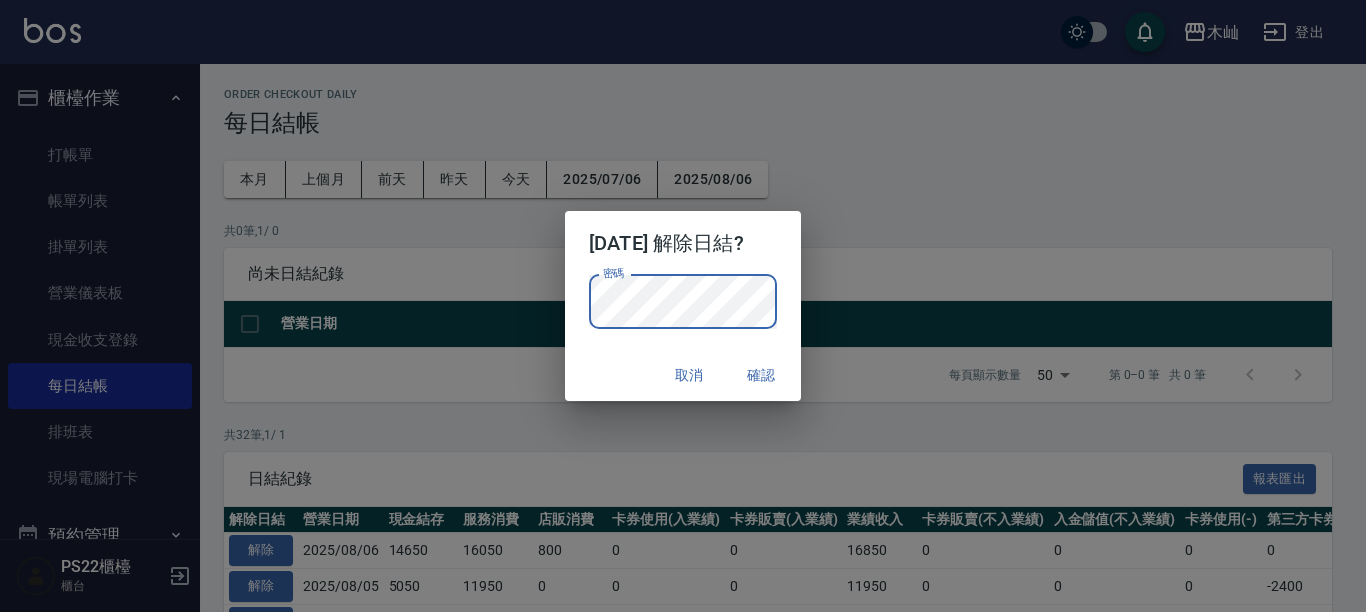 click on "確認" at bounding box center [761, 375] 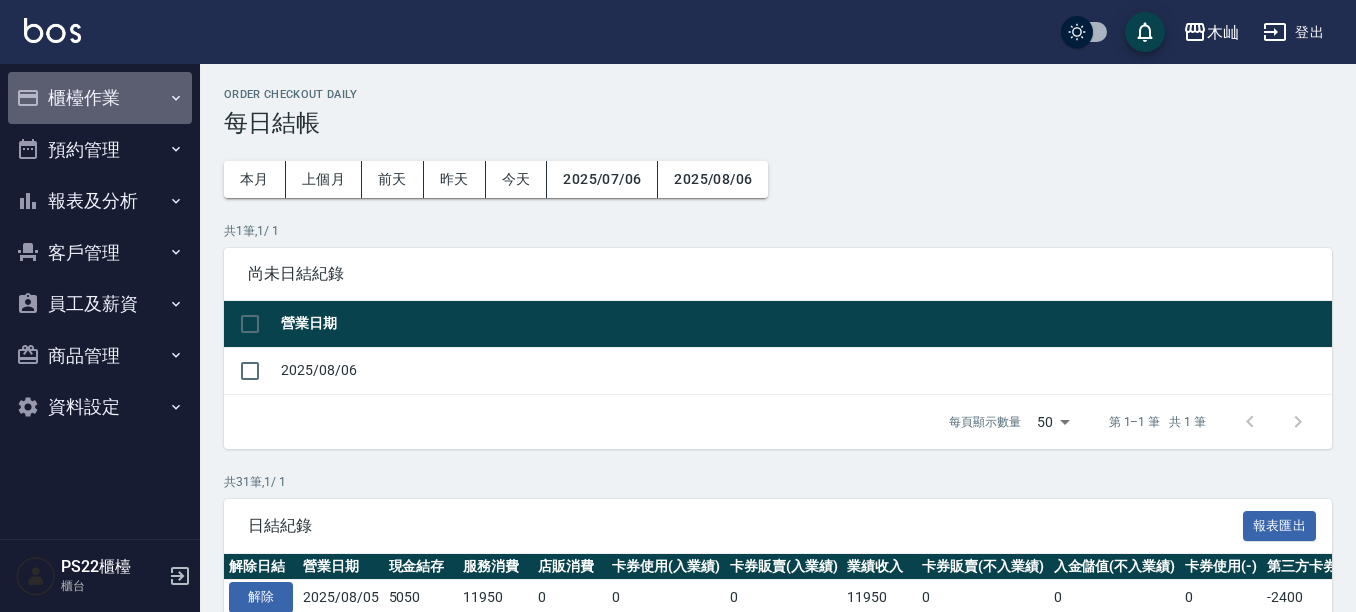 click on "櫃檯作業" at bounding box center [100, 98] 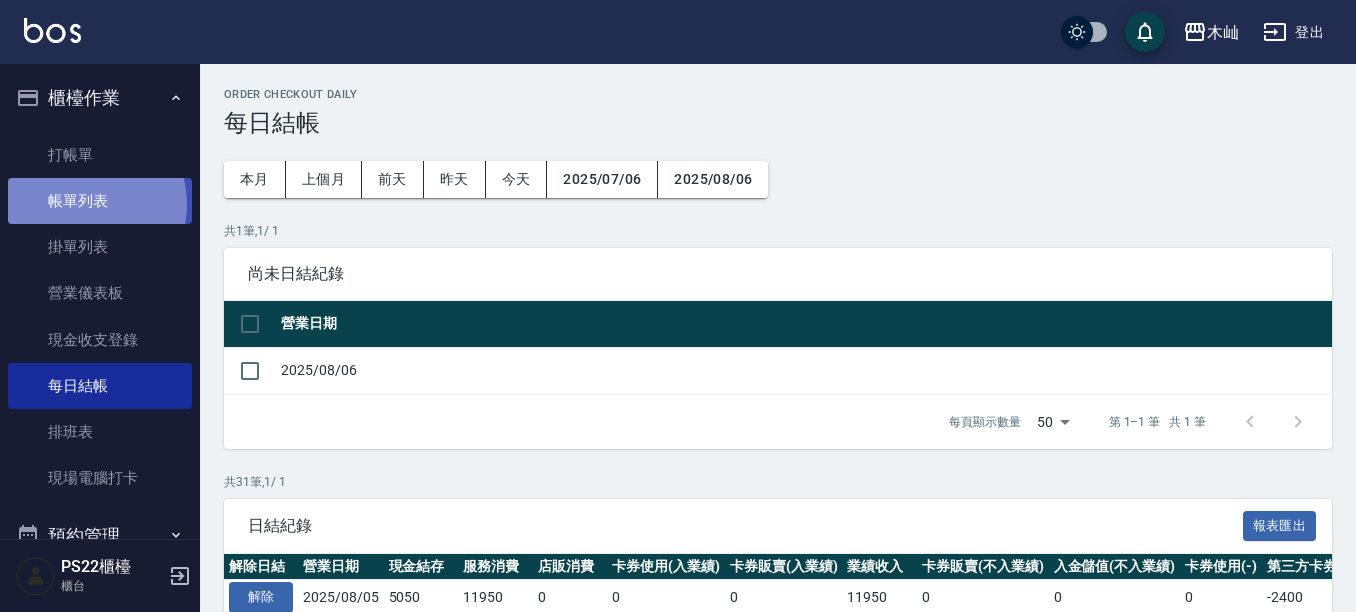 click on "帳單列表" at bounding box center [100, 201] 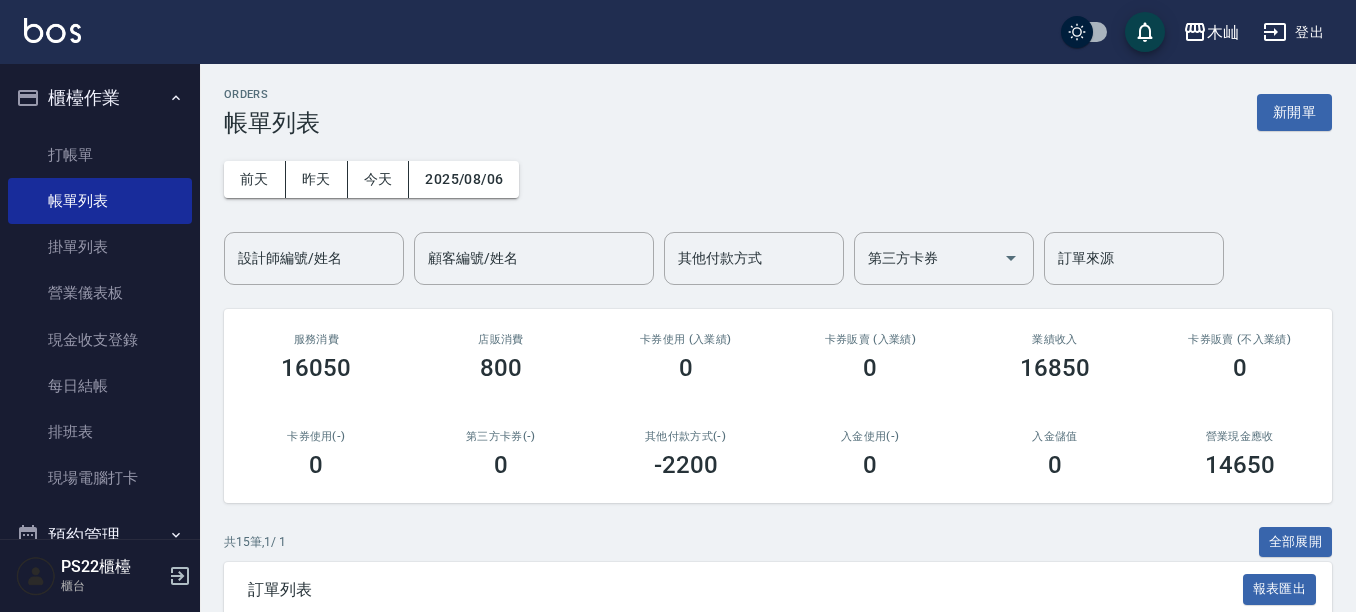 scroll, scrollTop: 400, scrollLeft: 0, axis: vertical 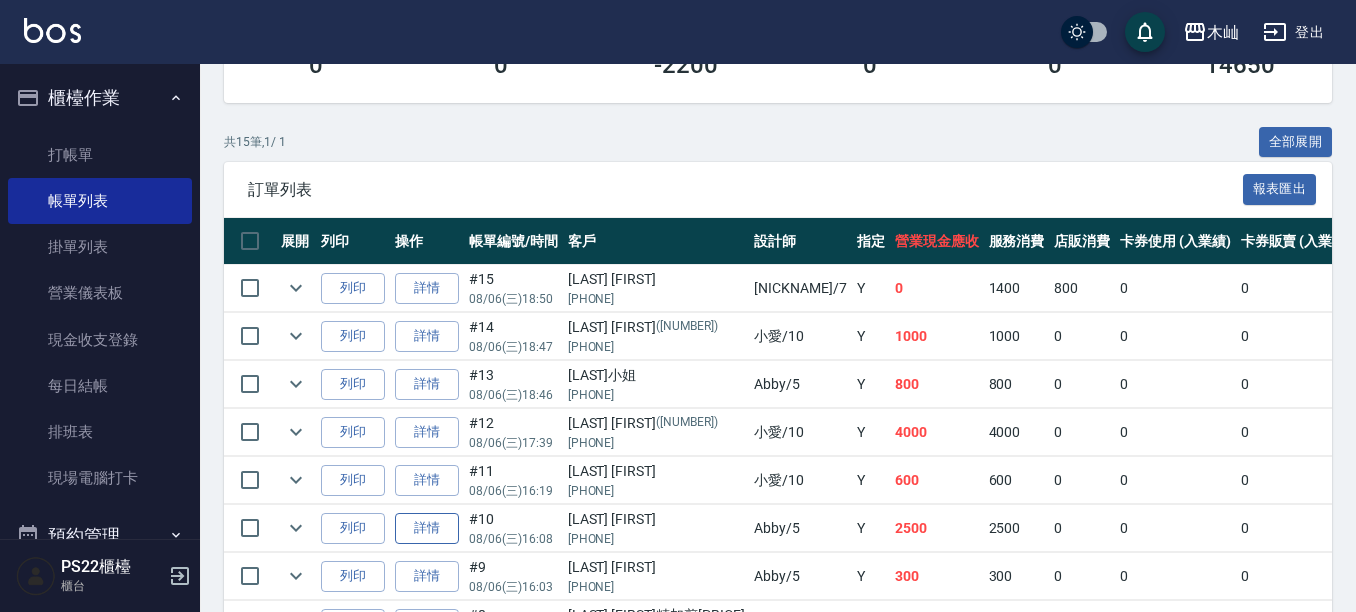 click on "詳情" at bounding box center [427, 528] 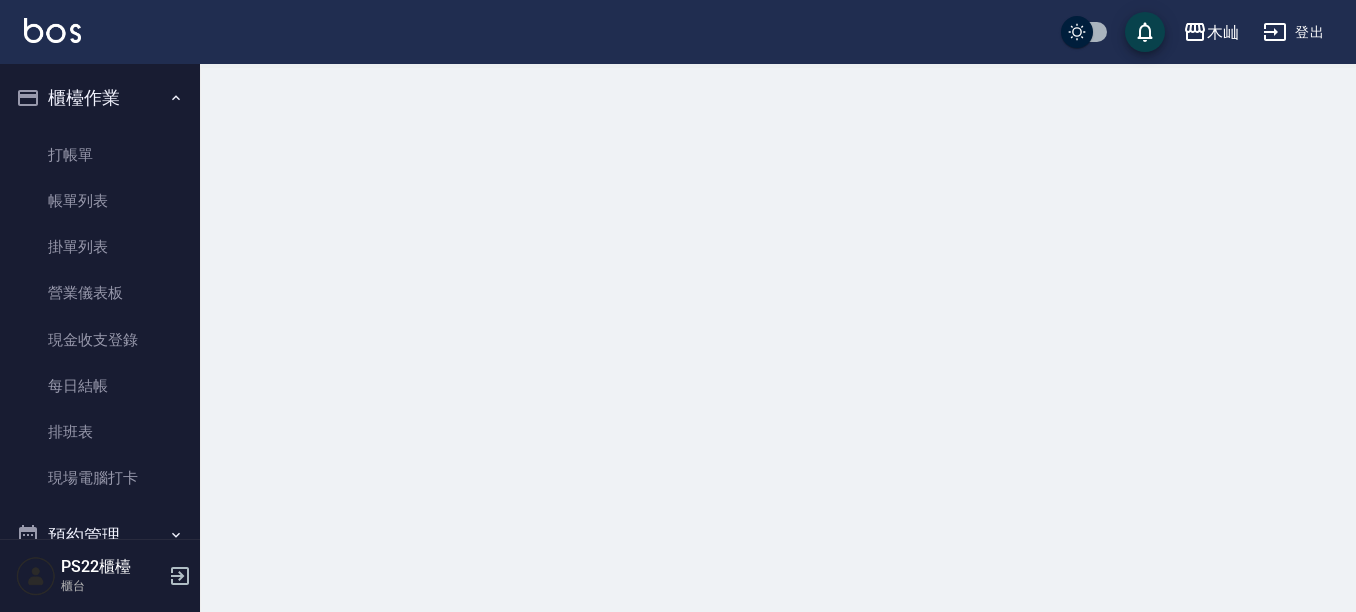 scroll, scrollTop: 0, scrollLeft: 0, axis: both 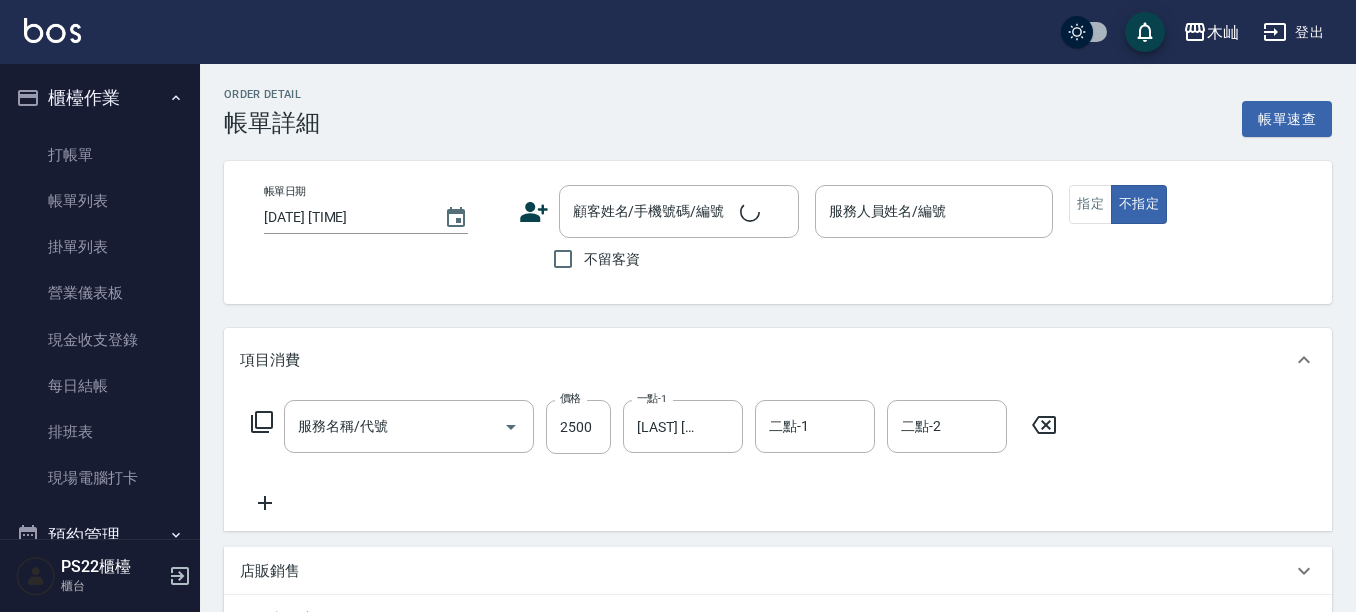 type on "C級旗艦染髮(807)" 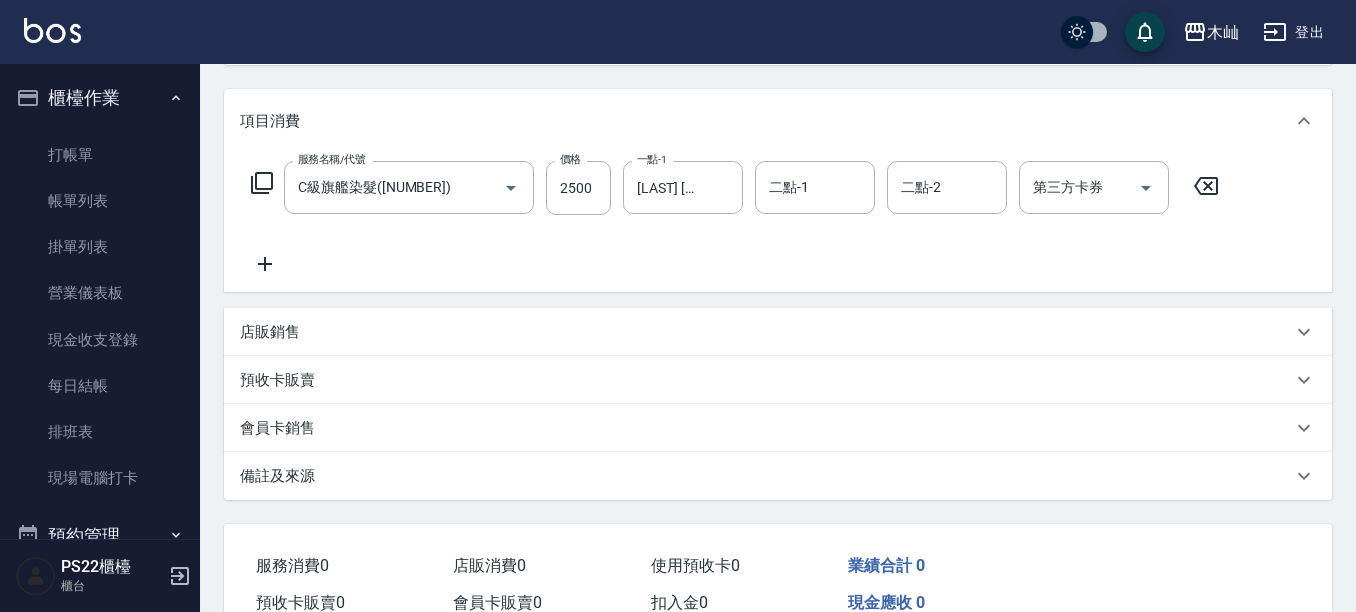 type on "2025/08/06 16:08" 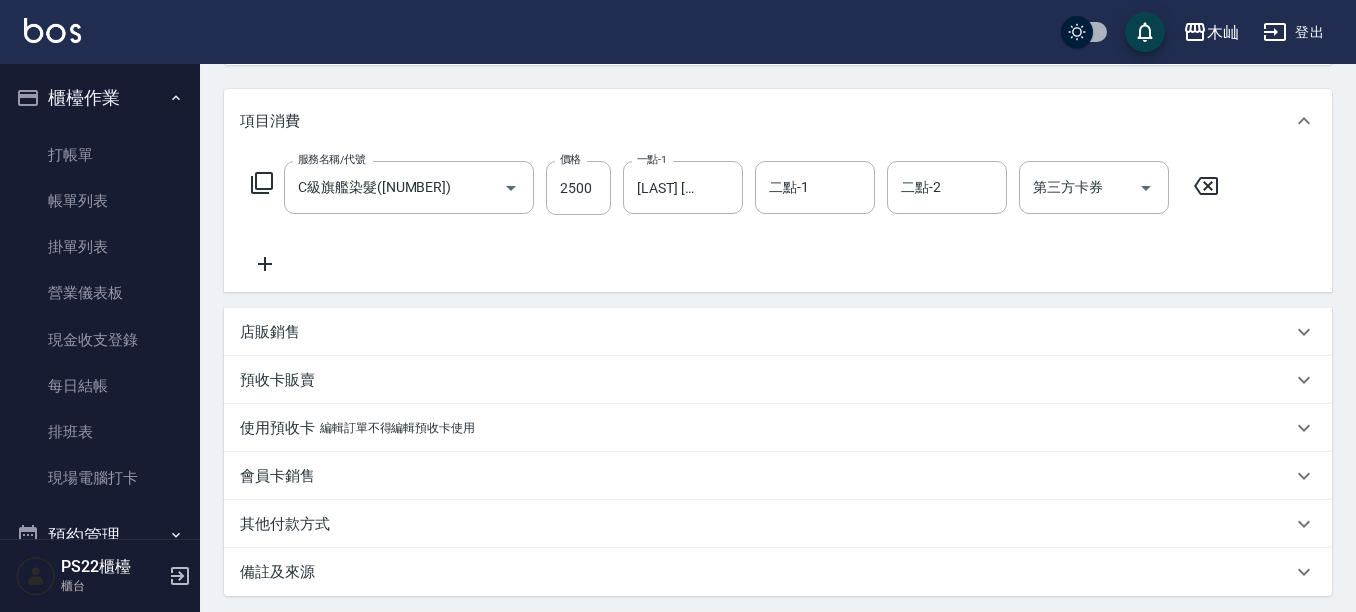 scroll, scrollTop: 343, scrollLeft: 0, axis: vertical 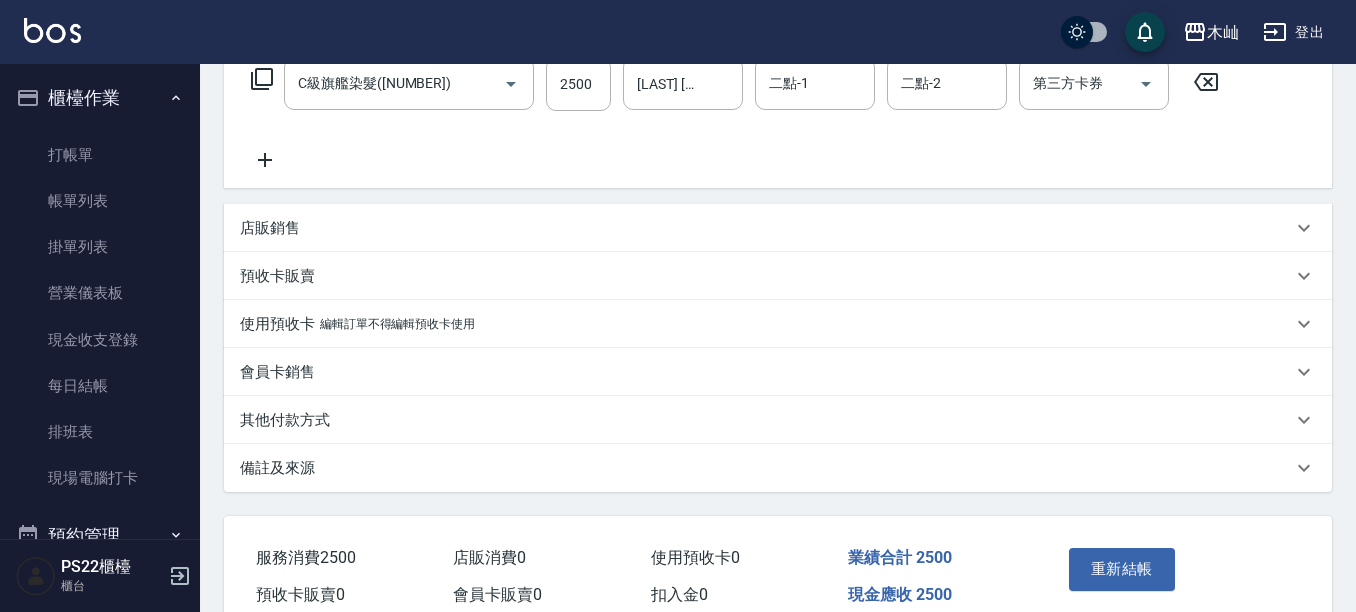 type on "[LAST]/[PHONE]/" 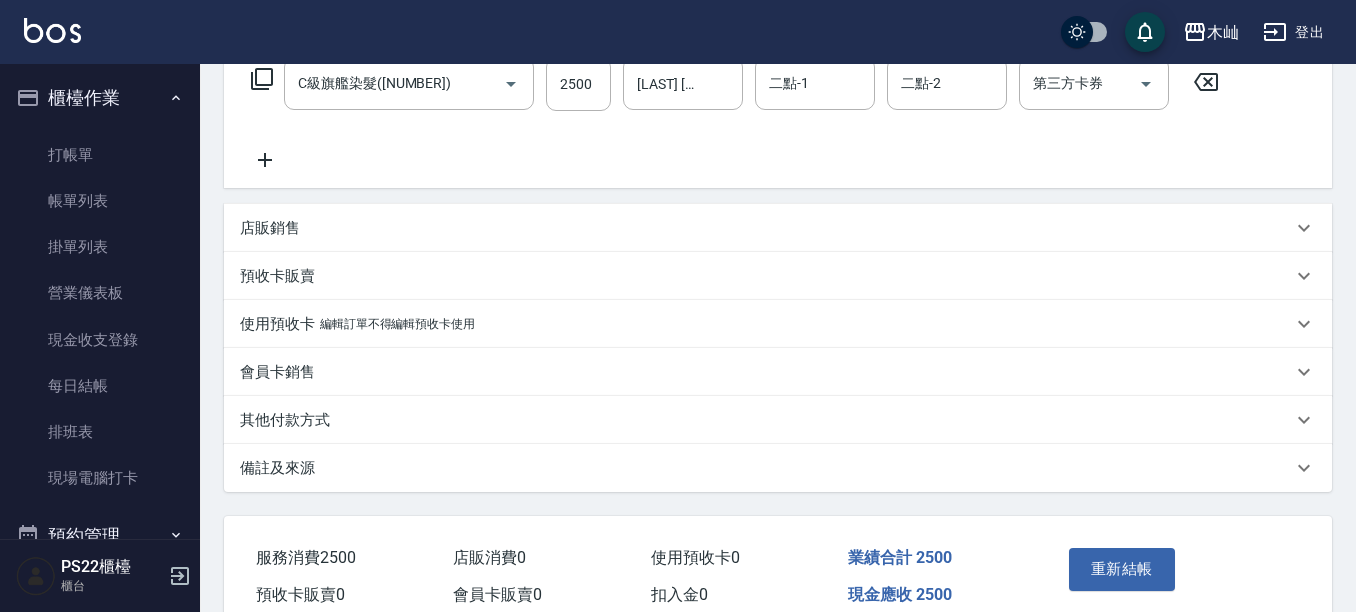 click on "其他付款方式" at bounding box center [285, 420] 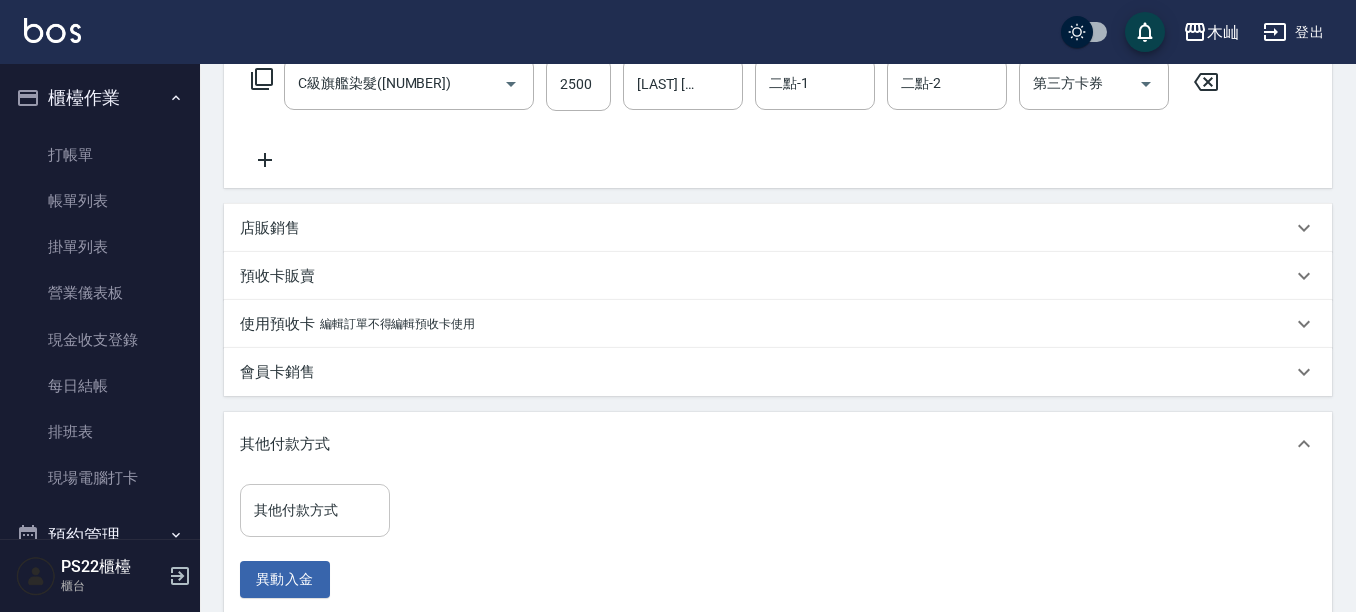 click on "其他付款方式" at bounding box center (315, 510) 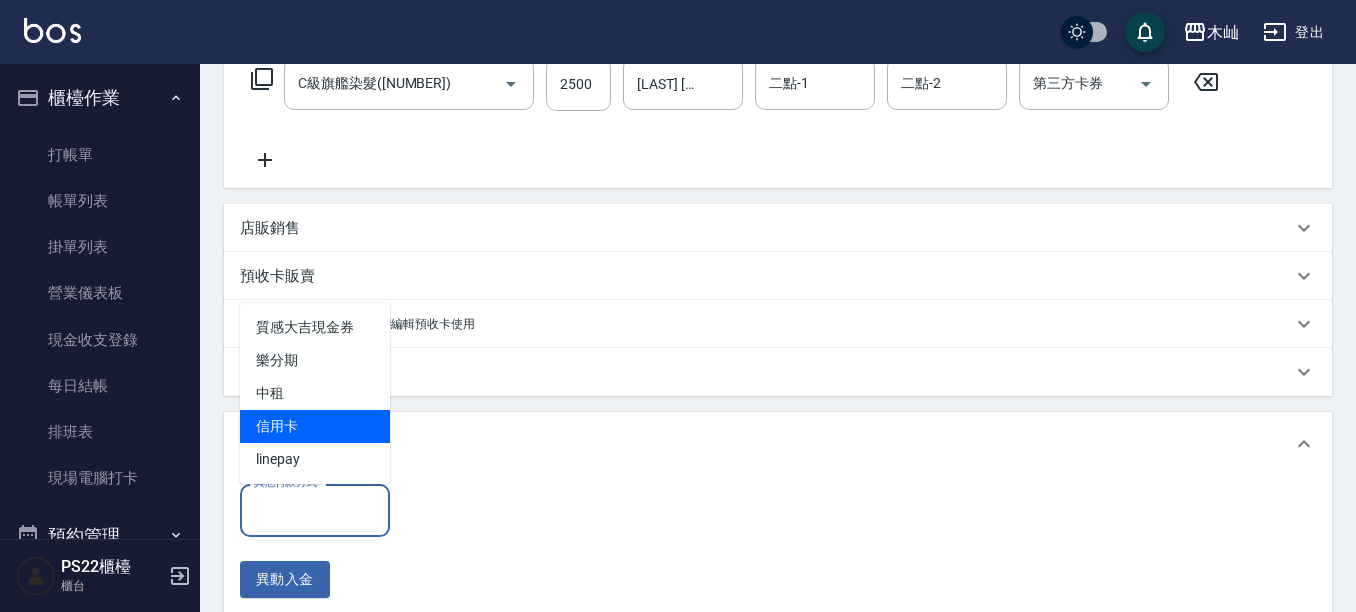 click on "信用卡" at bounding box center (315, 426) 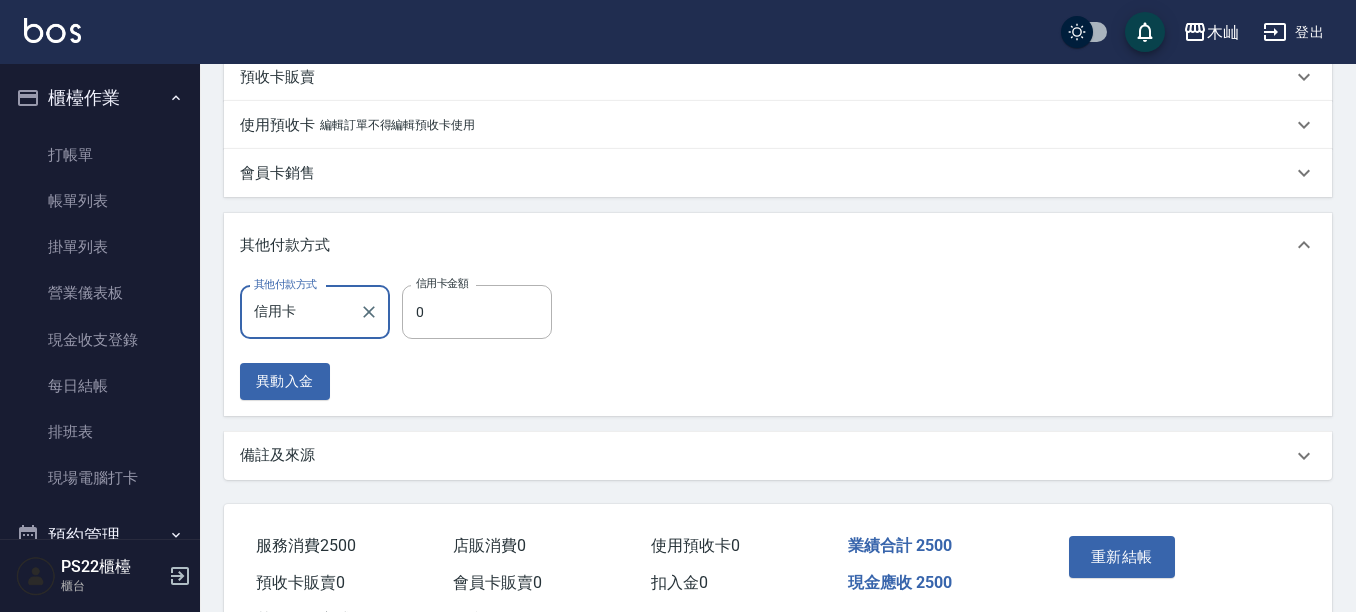 scroll, scrollTop: 543, scrollLeft: 0, axis: vertical 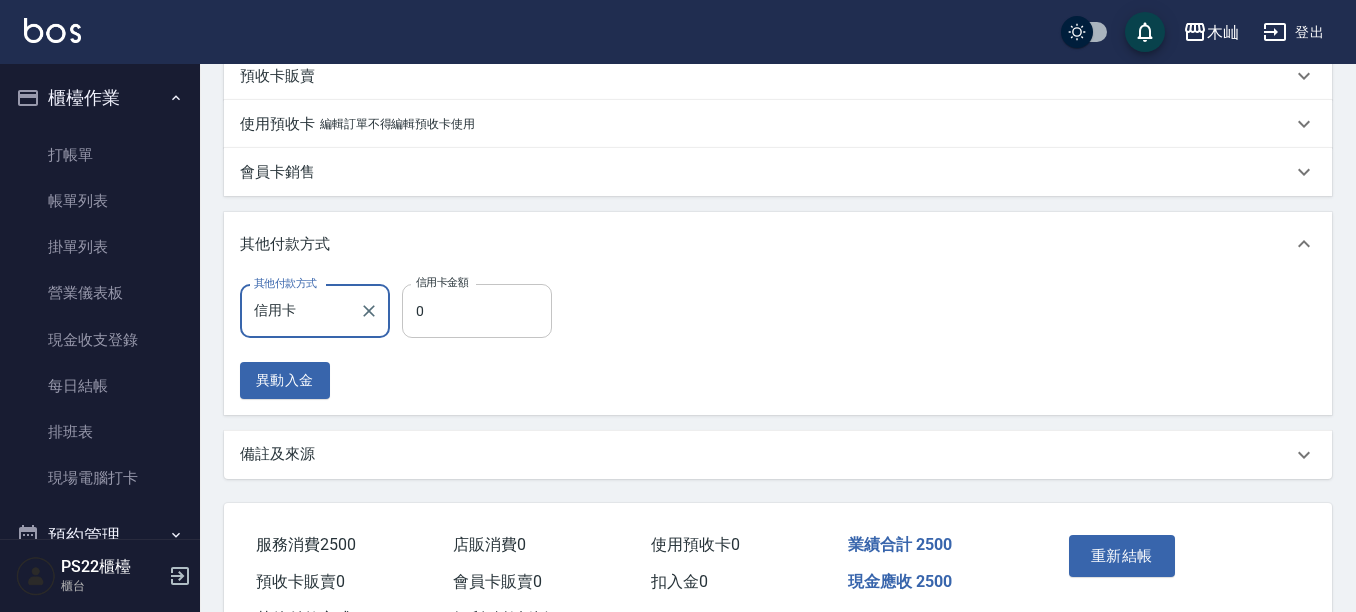 click on "0" at bounding box center [477, 311] 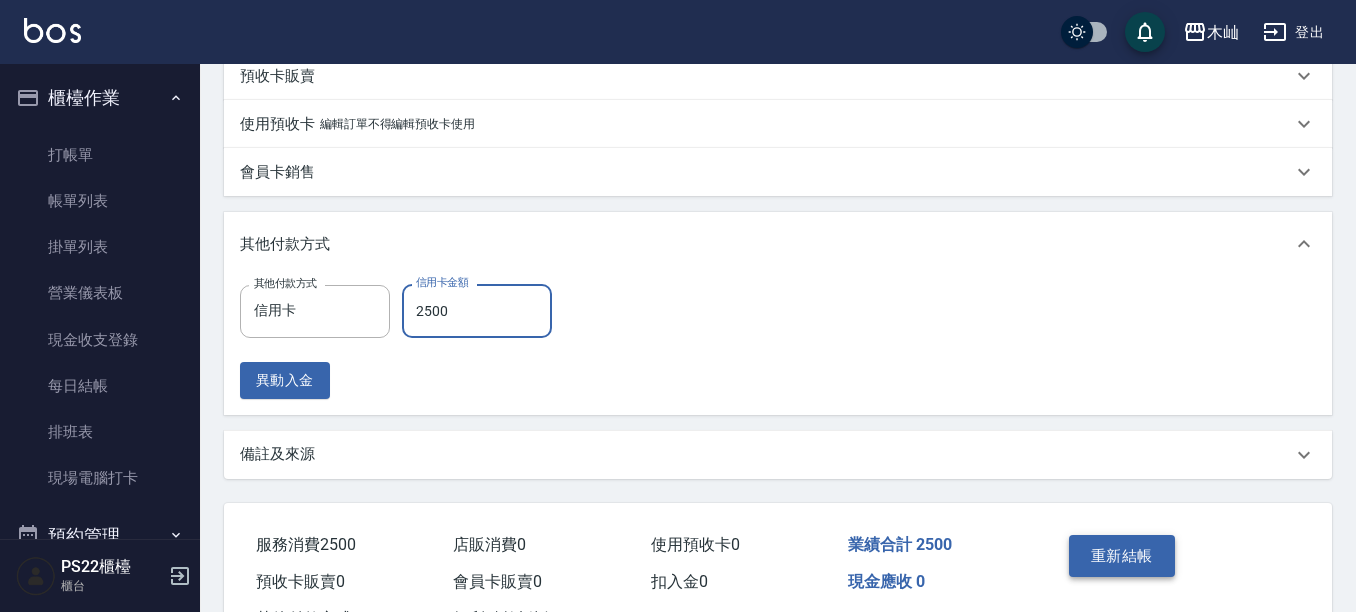 type on "2500" 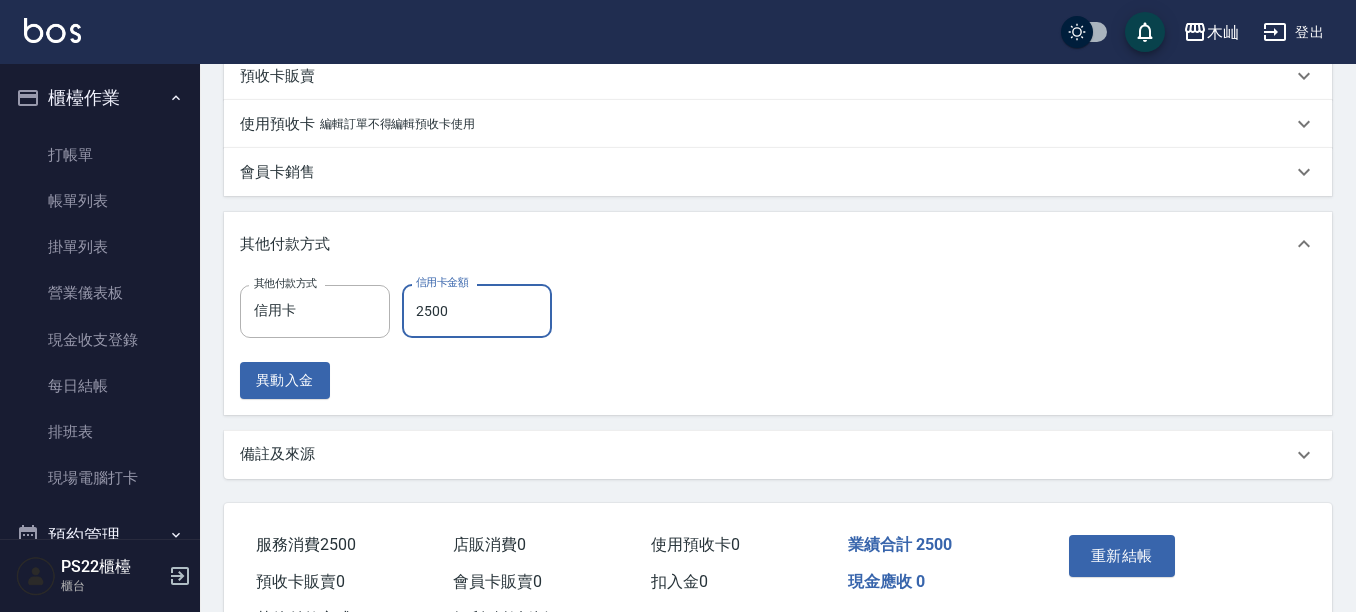 drag, startPoint x: 1127, startPoint y: 551, endPoint x: 1183, endPoint y: 550, distance: 56.008926 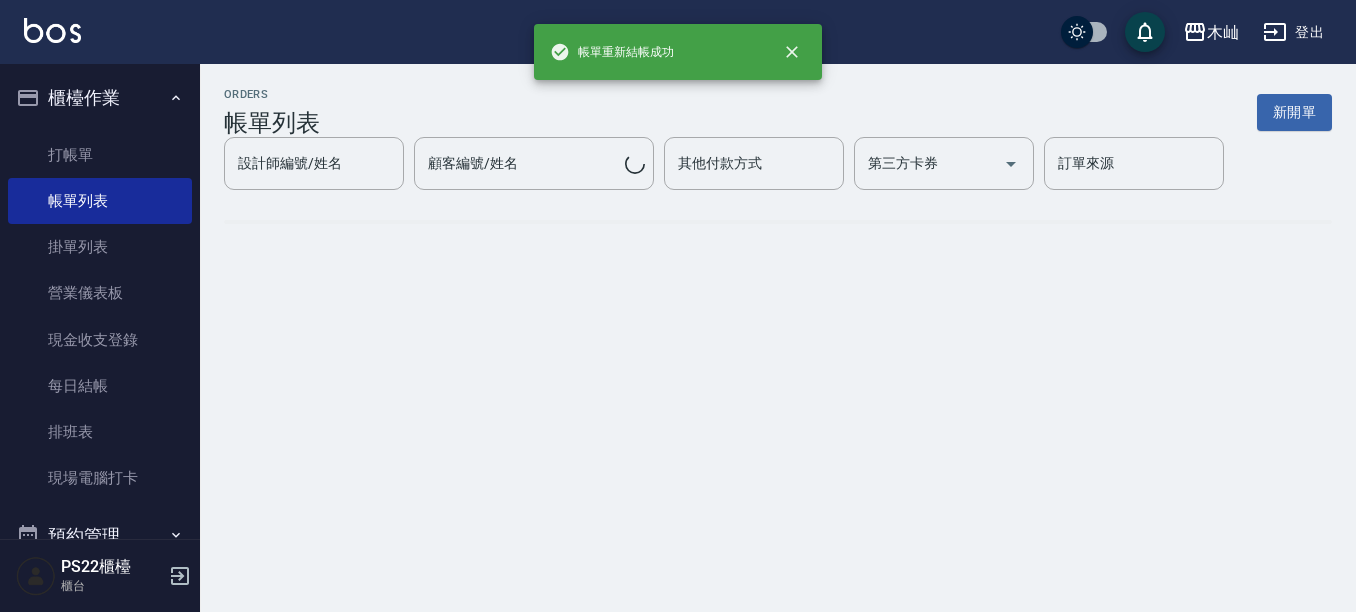 scroll, scrollTop: 0, scrollLeft: 0, axis: both 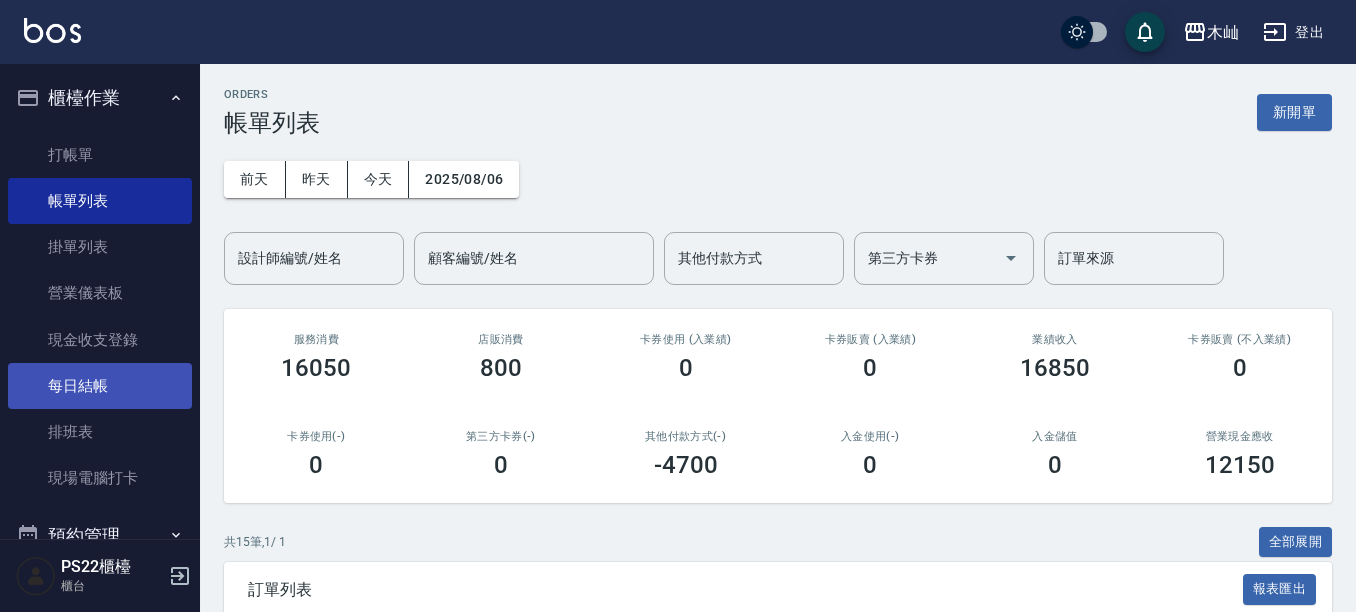 click on "每日結帳" at bounding box center (100, 386) 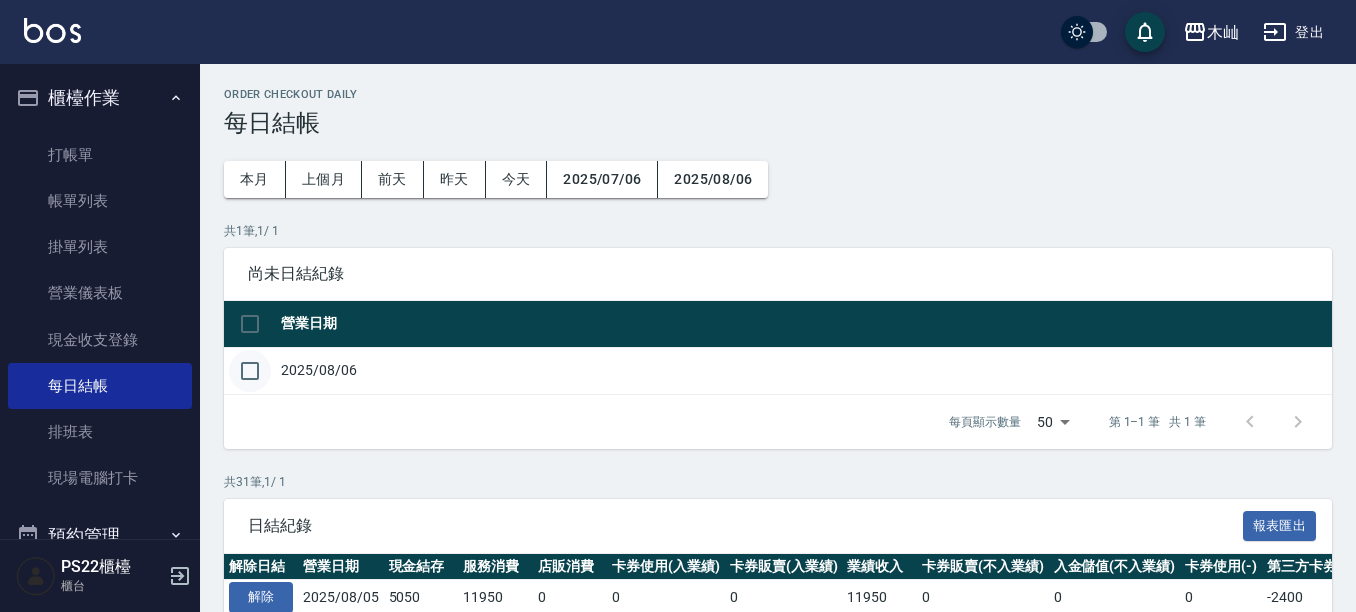 click at bounding box center [250, 371] 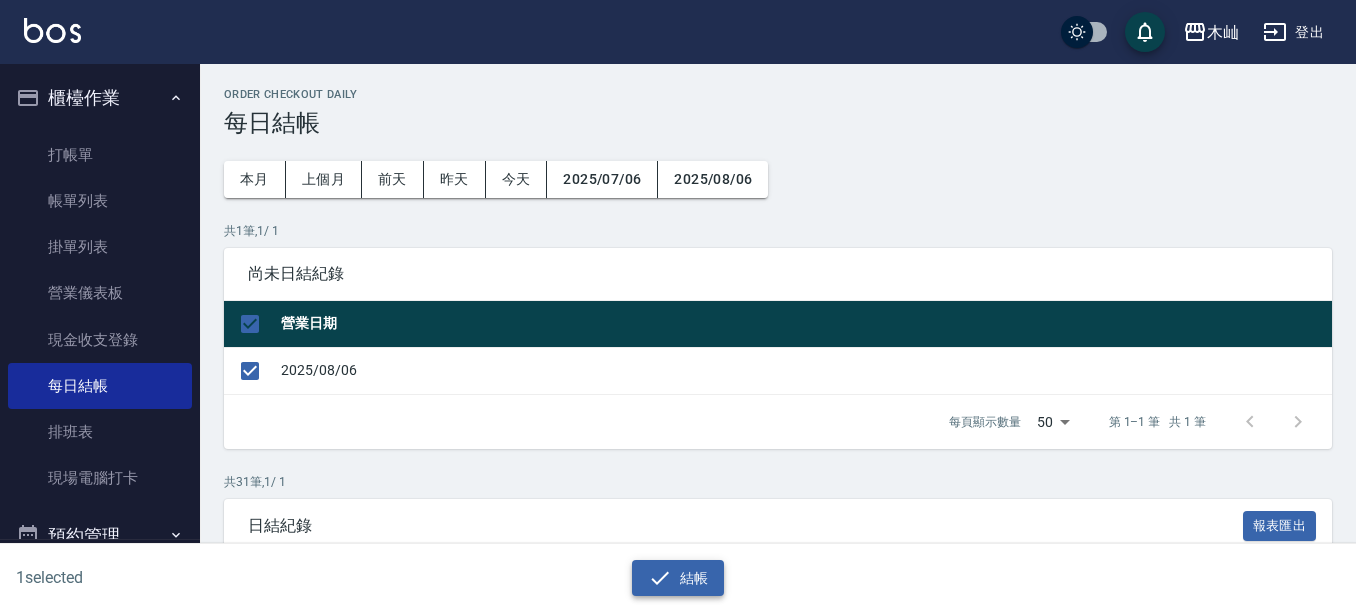 click on "結帳" at bounding box center (678, 578) 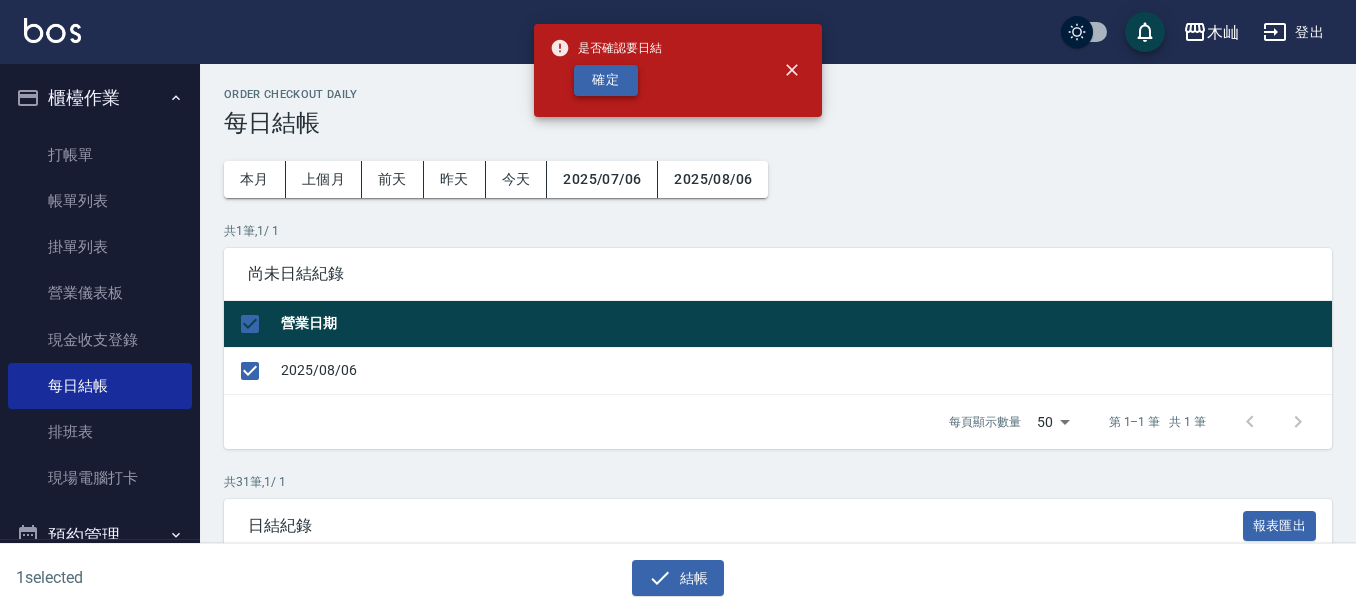 click on "確定" at bounding box center (606, 80) 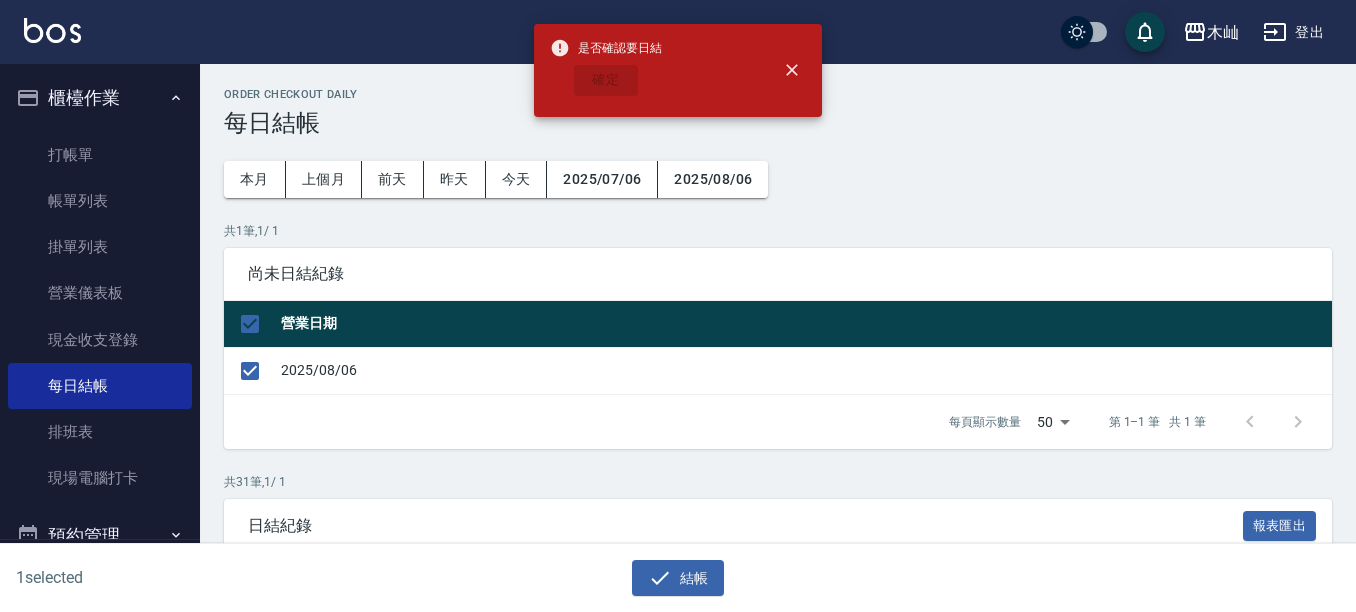 checkbox on "false" 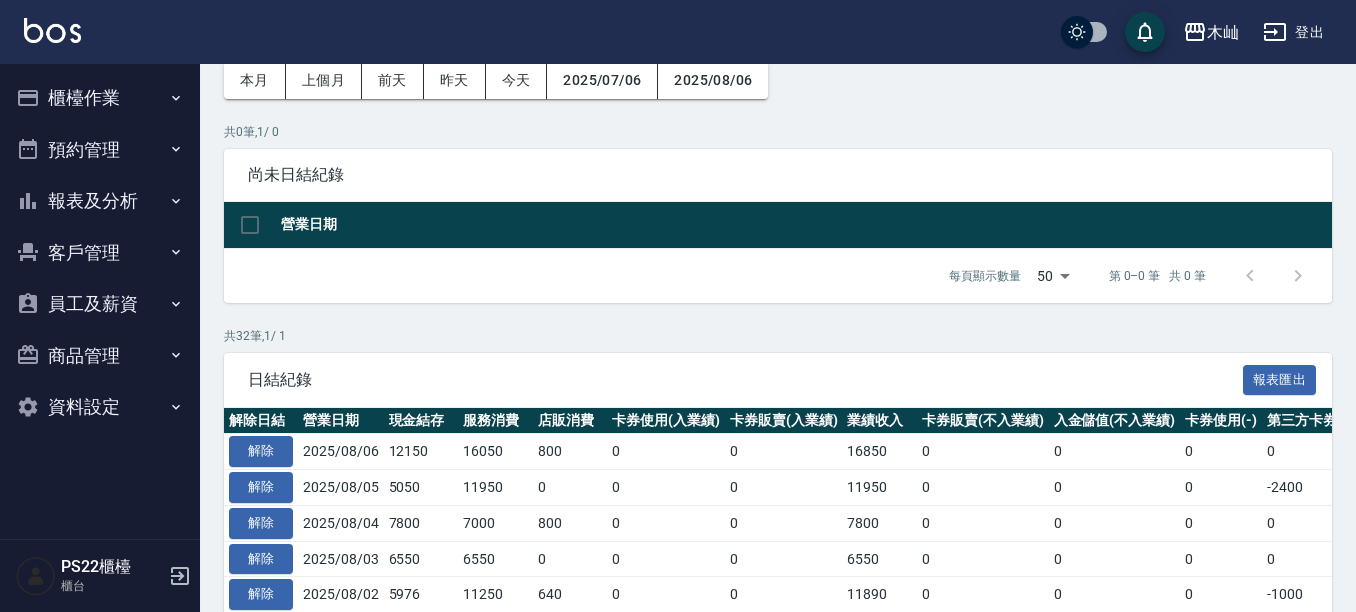 scroll, scrollTop: 100, scrollLeft: 0, axis: vertical 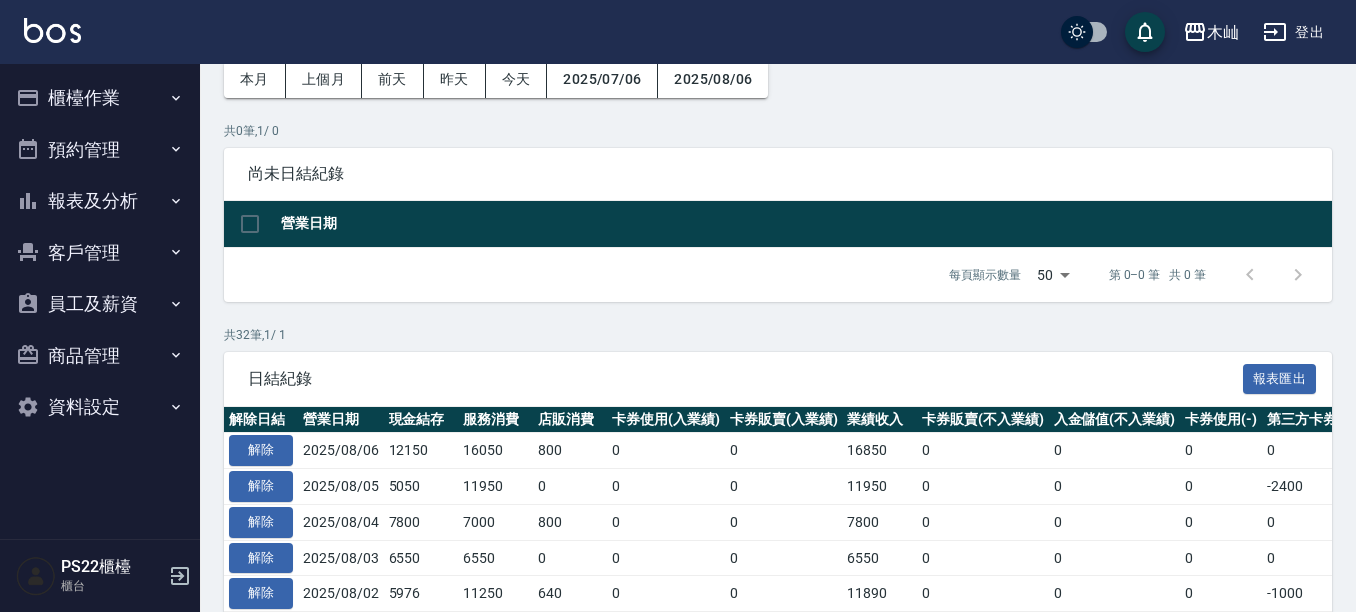 click on "報表及分析" at bounding box center [100, 201] 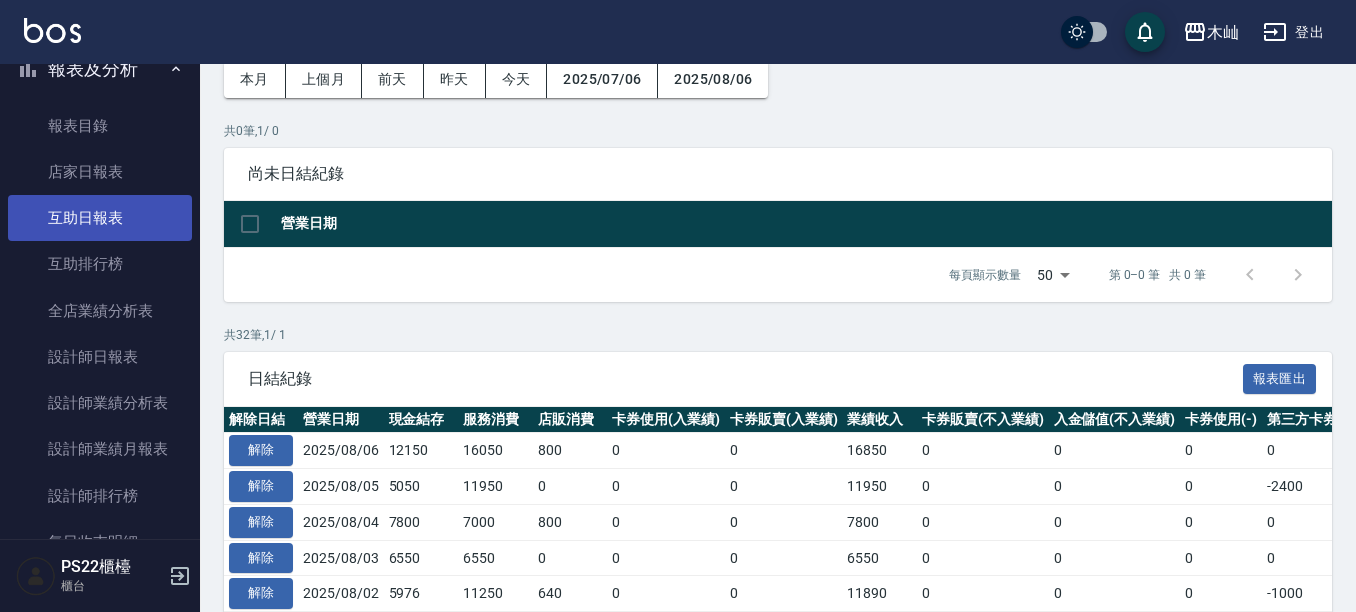 scroll, scrollTop: 200, scrollLeft: 0, axis: vertical 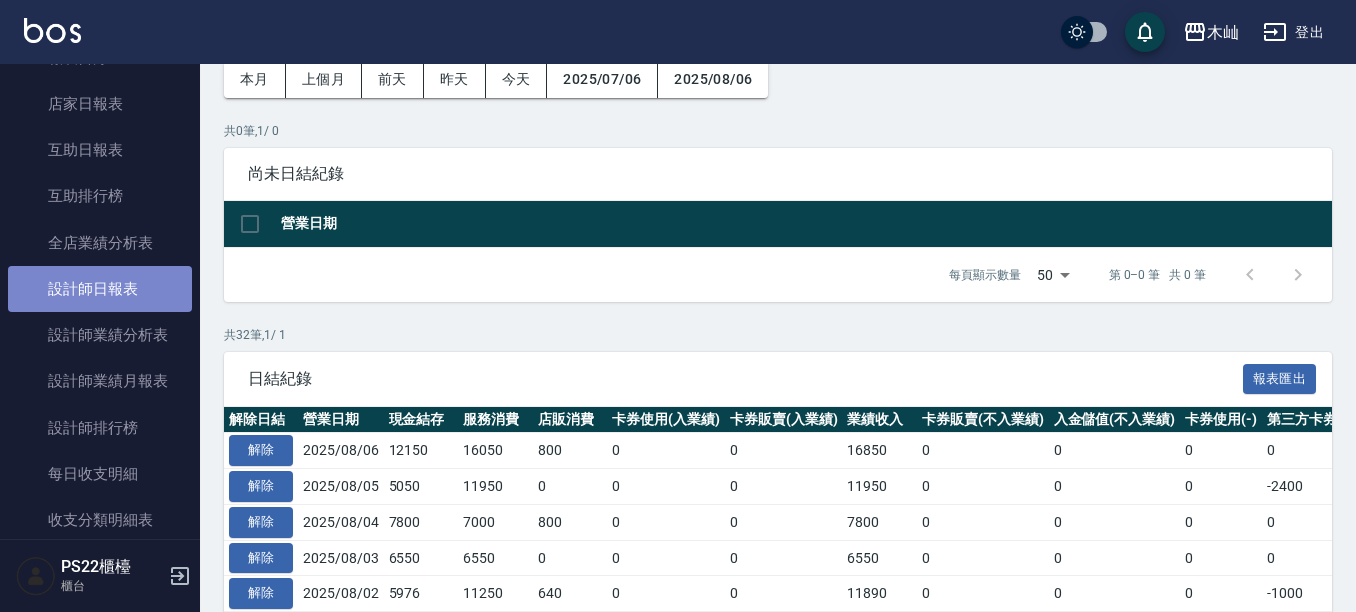 click on "設計師日報表" at bounding box center [100, 289] 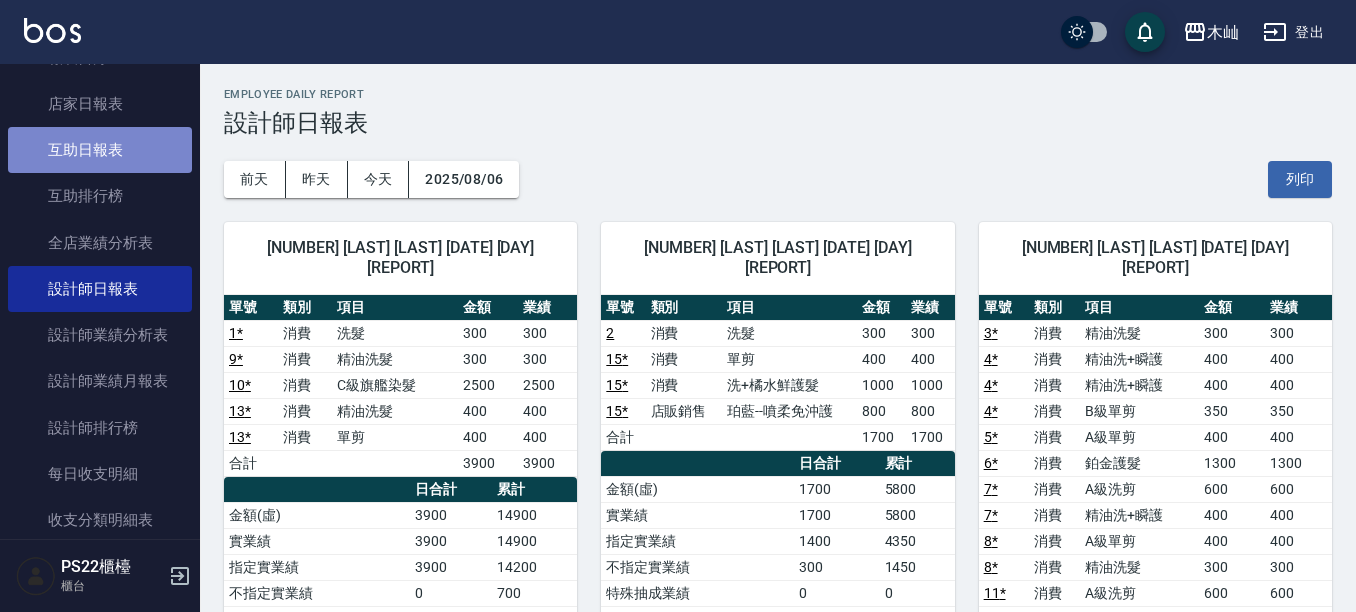 click on "互助日報表" at bounding box center [100, 150] 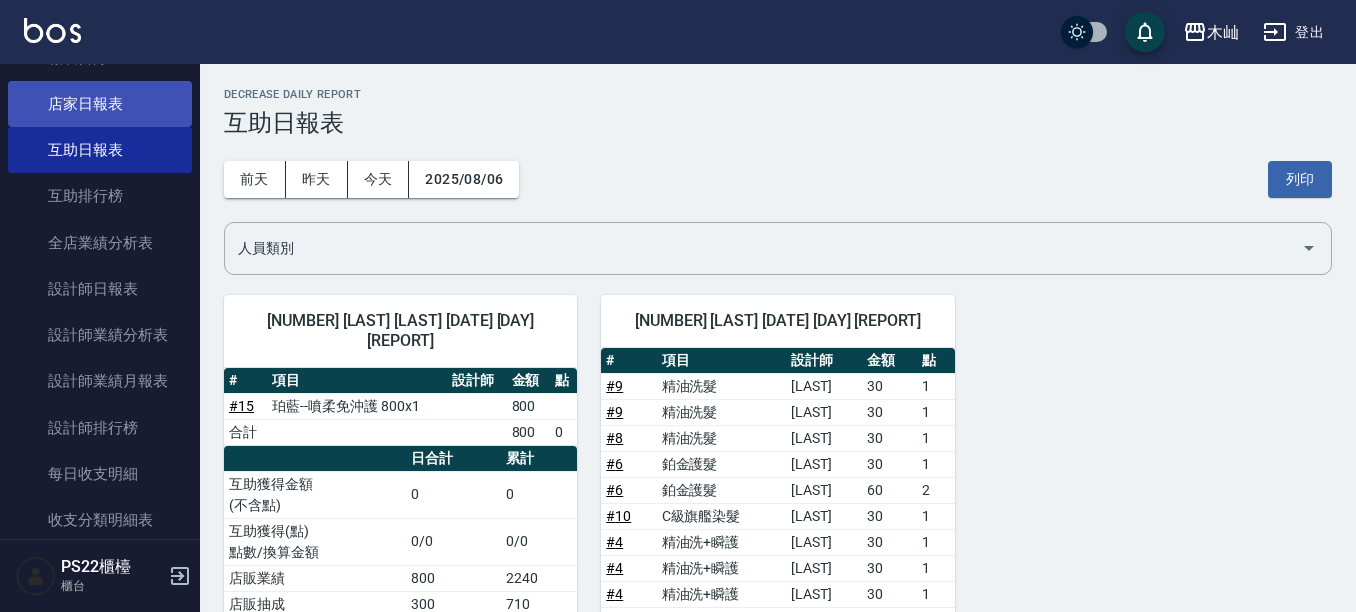 click on "店家日報表" at bounding box center (100, 104) 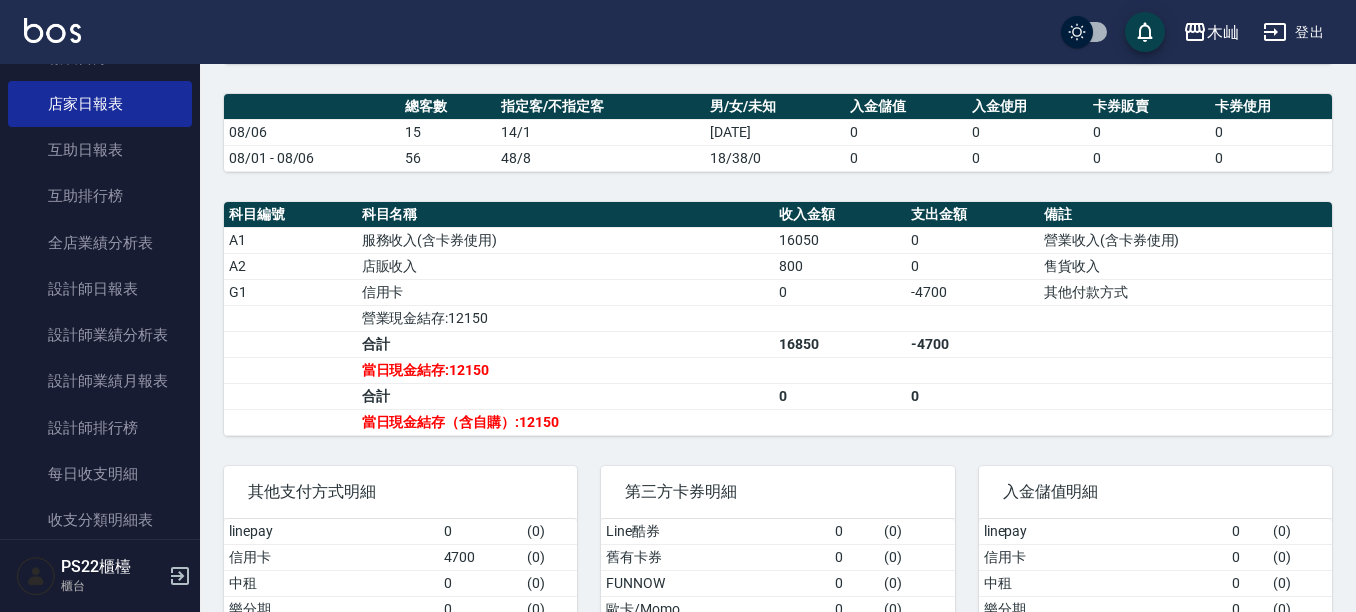 scroll, scrollTop: 600, scrollLeft: 0, axis: vertical 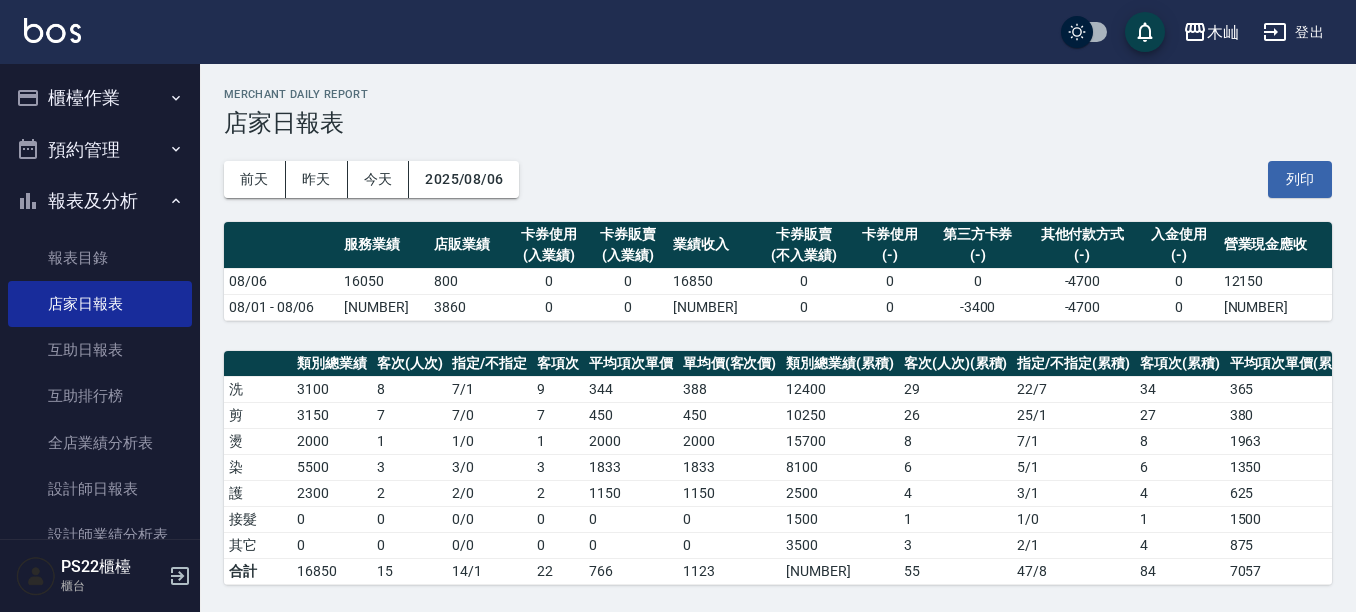click on "櫃檯作業" at bounding box center (100, 98) 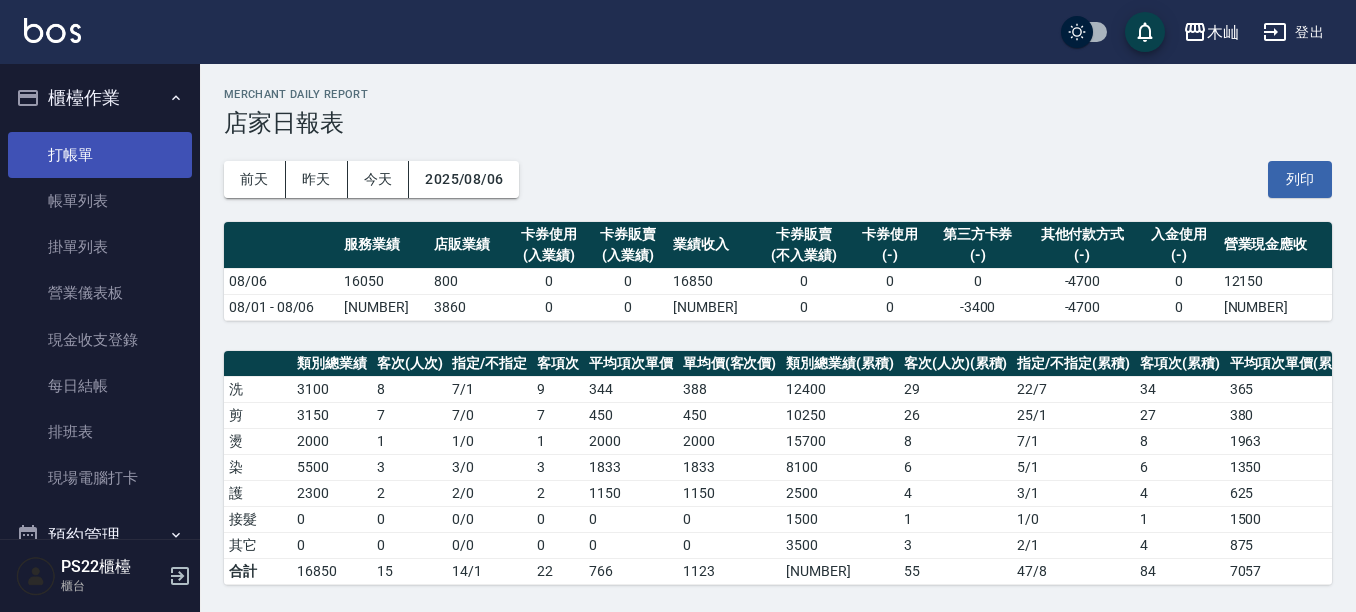 click on "打帳單" at bounding box center (100, 155) 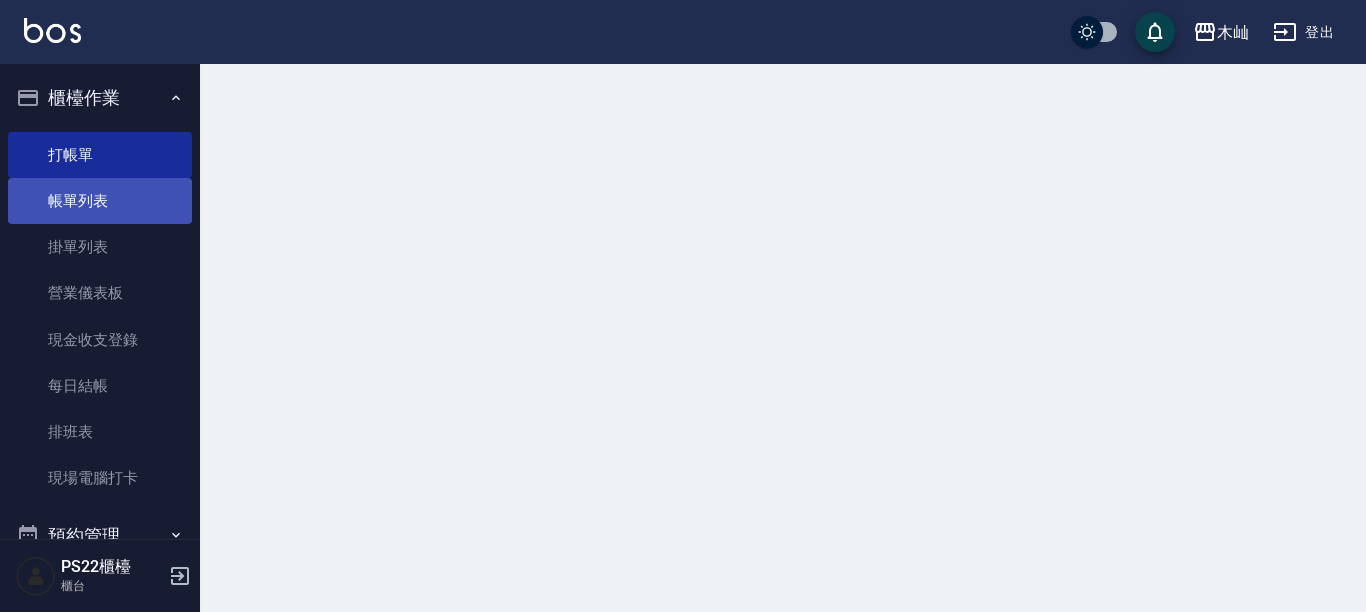 click on "帳單列表" at bounding box center [100, 201] 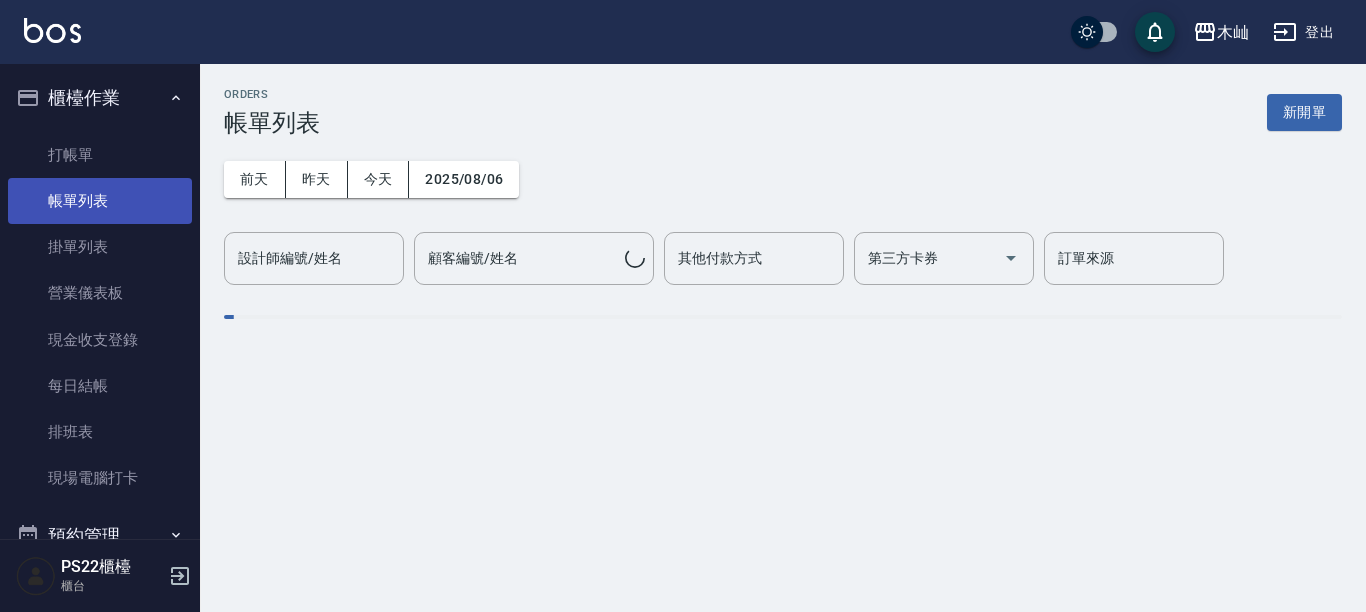 click on "帳單列表" at bounding box center (100, 201) 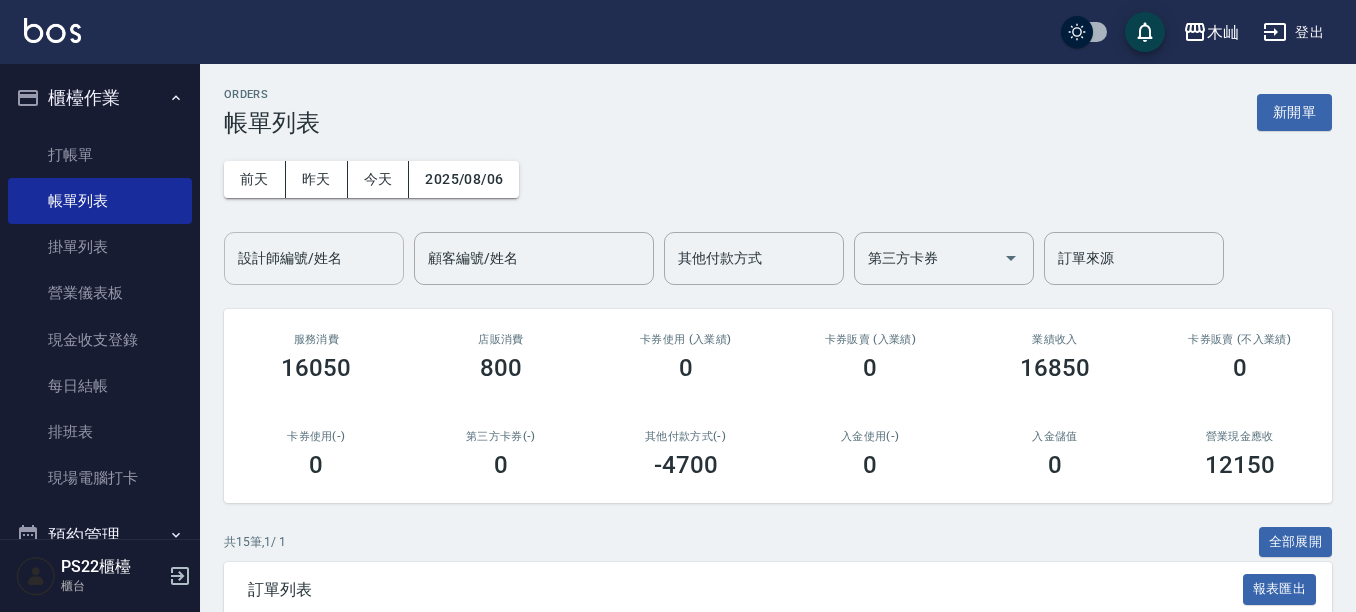 click on "設計師編號/姓名" at bounding box center (314, 258) 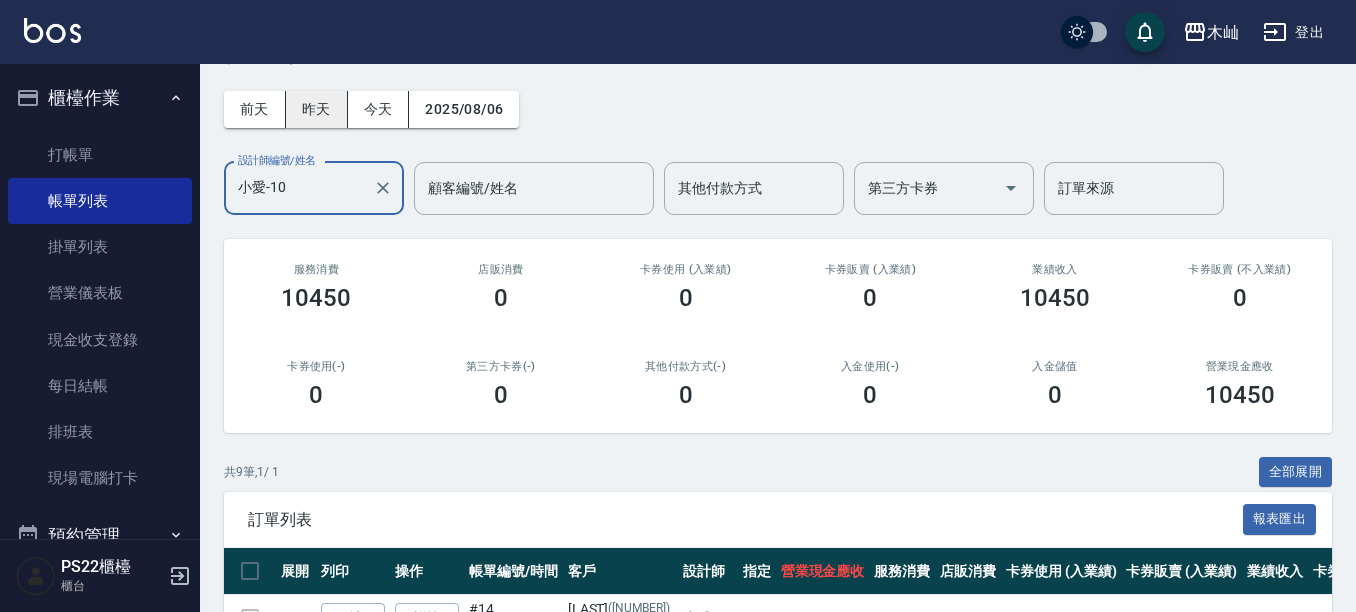 scroll, scrollTop: 0, scrollLeft: 0, axis: both 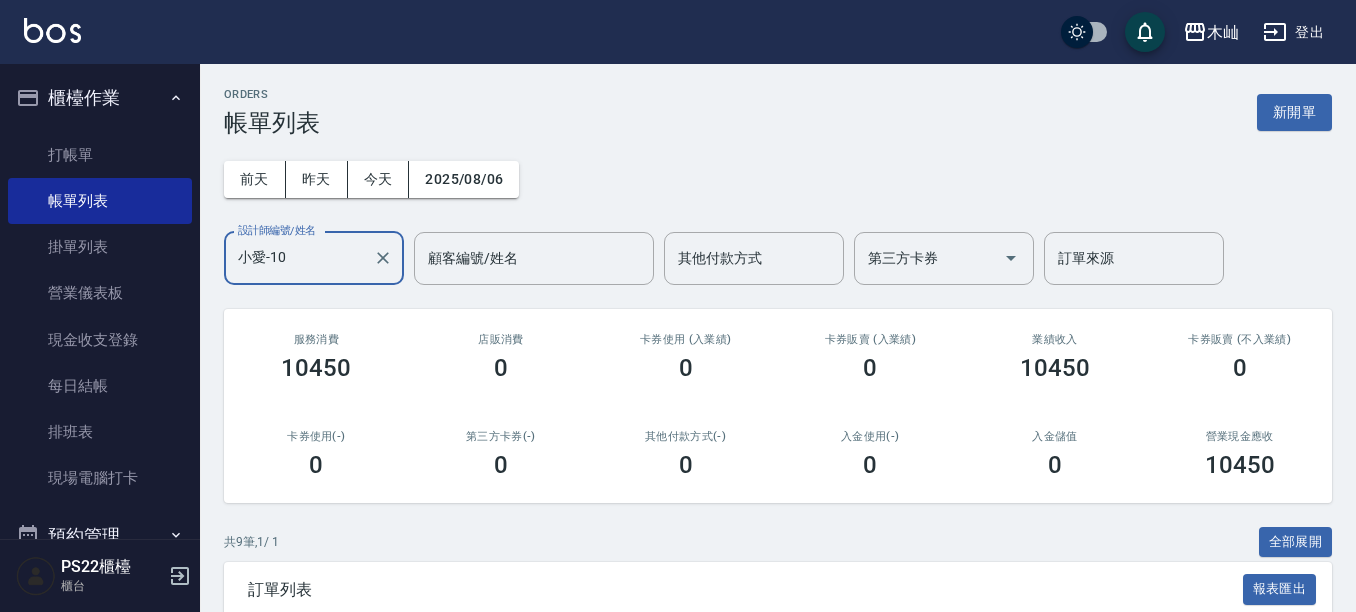 click on "小愛-10" at bounding box center [299, 258] 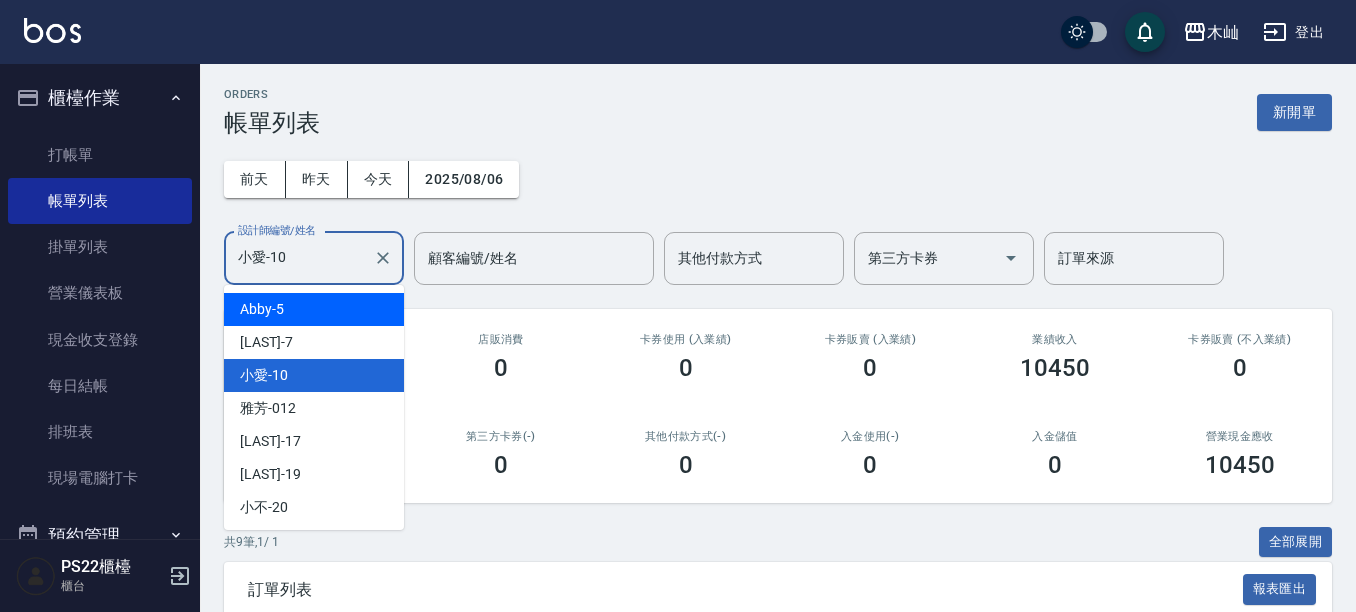 click on "Abby -5" at bounding box center (314, 309) 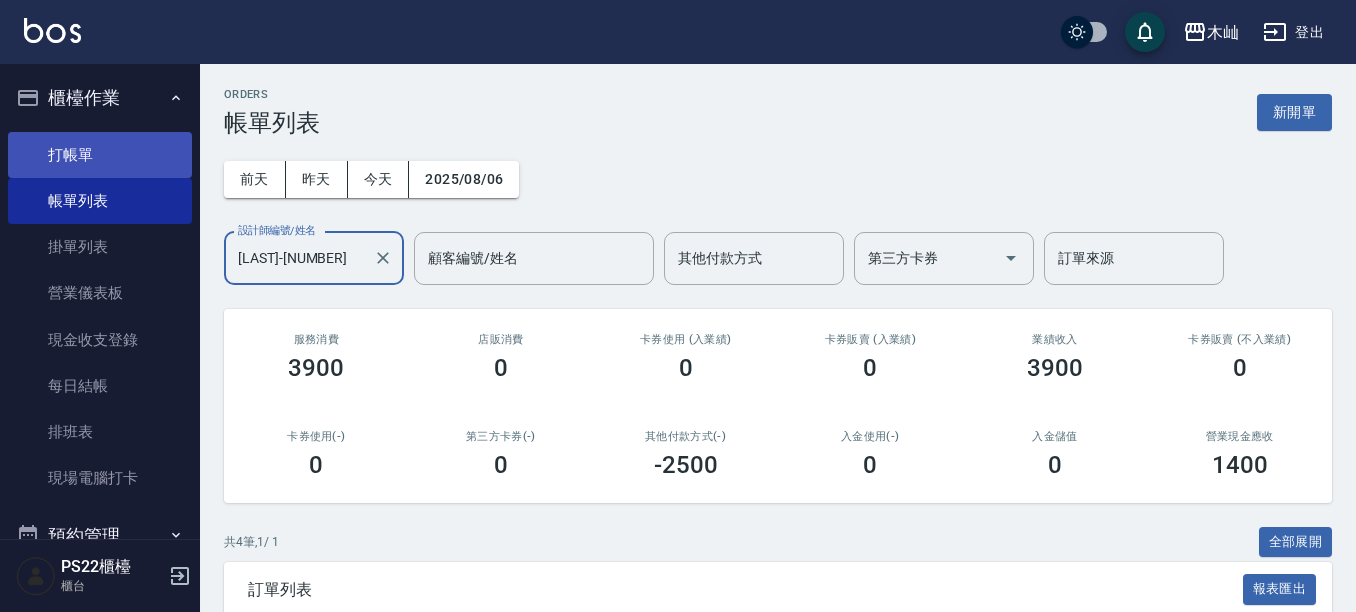 type on "Abby-5" 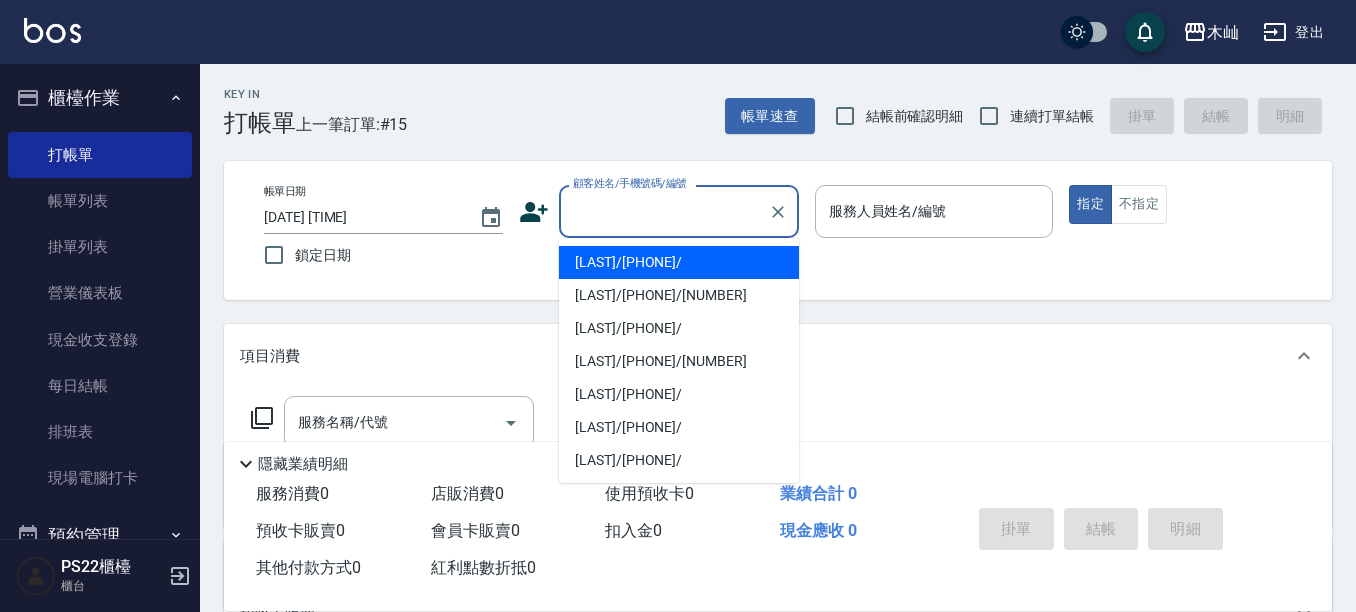 click on "顧客姓名/手機號碼/編號" at bounding box center [664, 211] 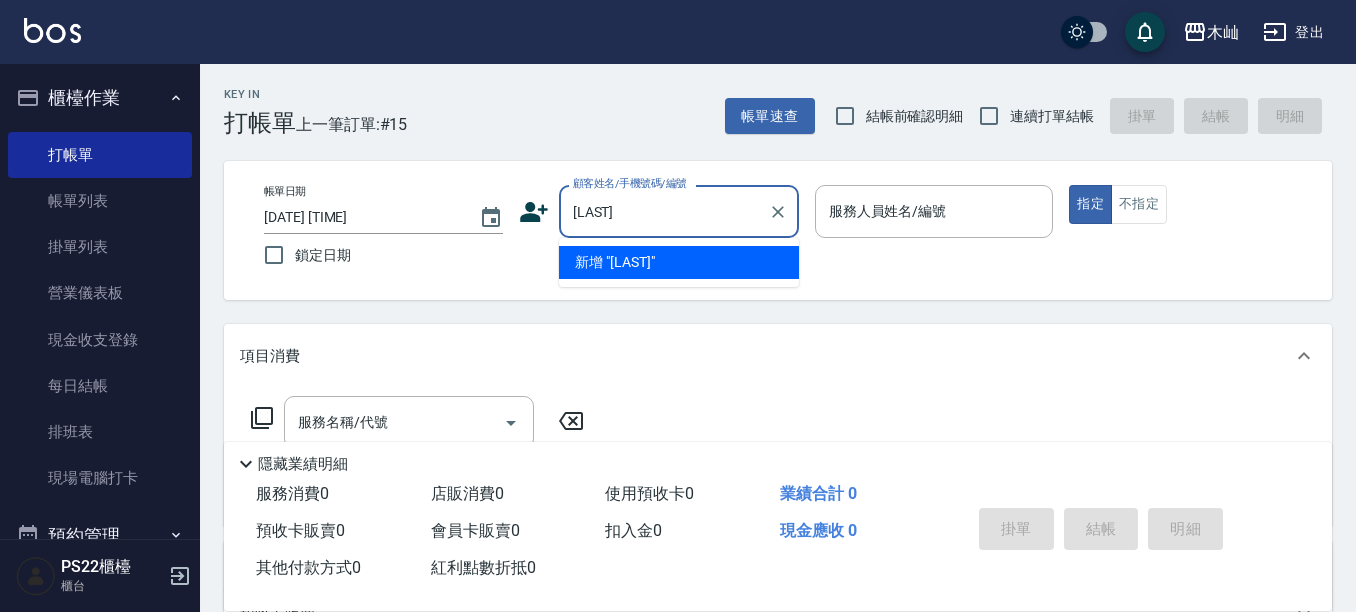 type on "淑" 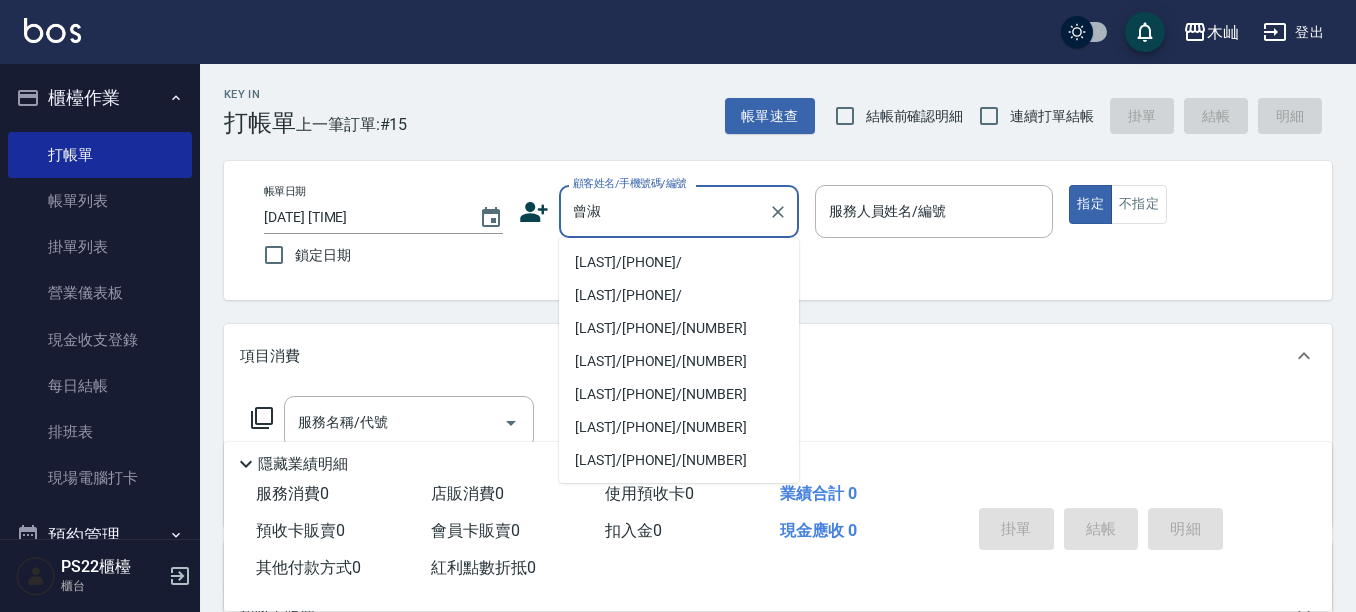 click on "曾淑玲/0915087929/" at bounding box center [679, 262] 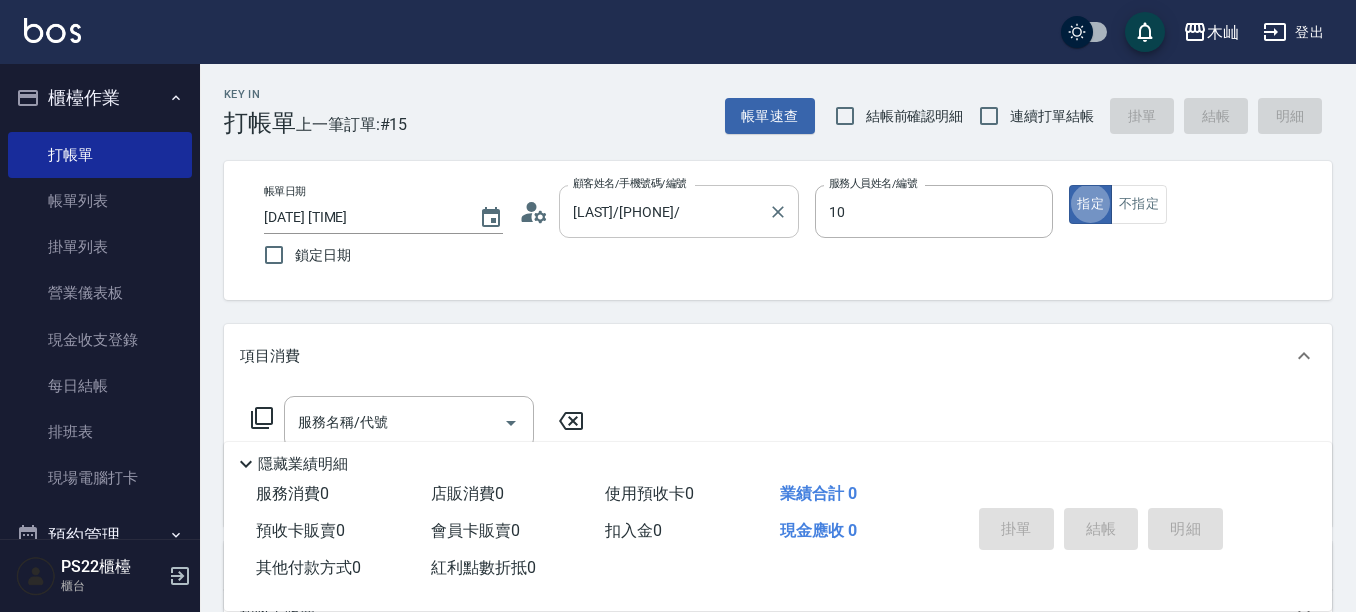type on "小愛-10" 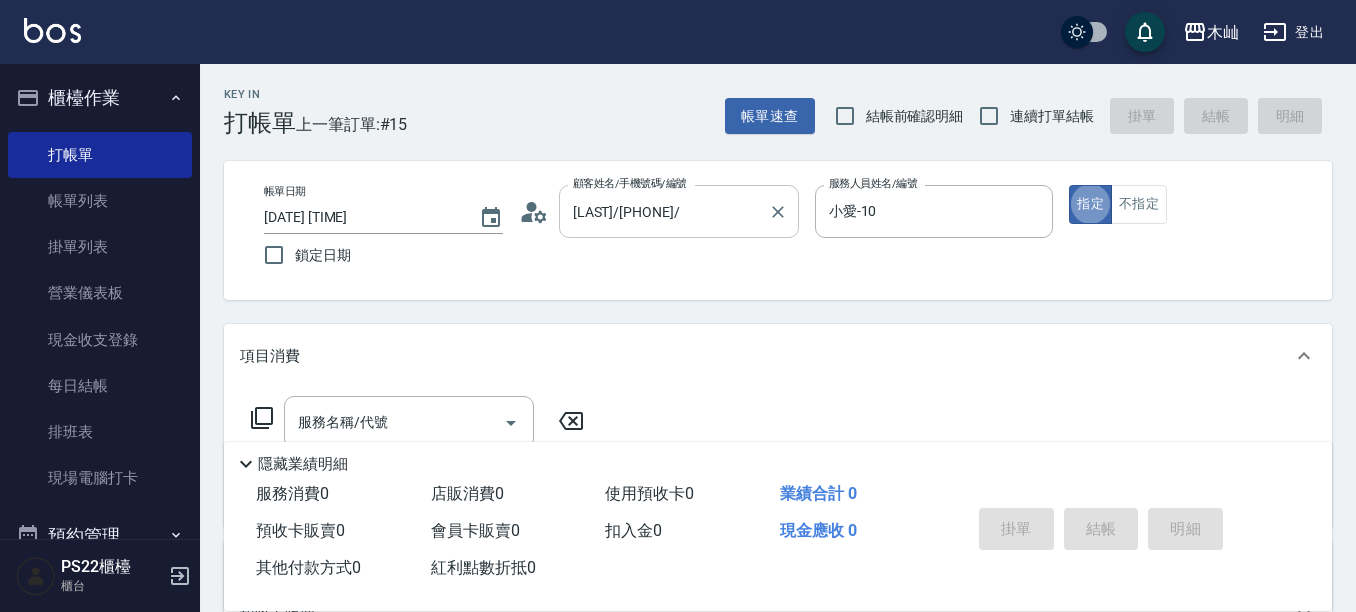 type on "true" 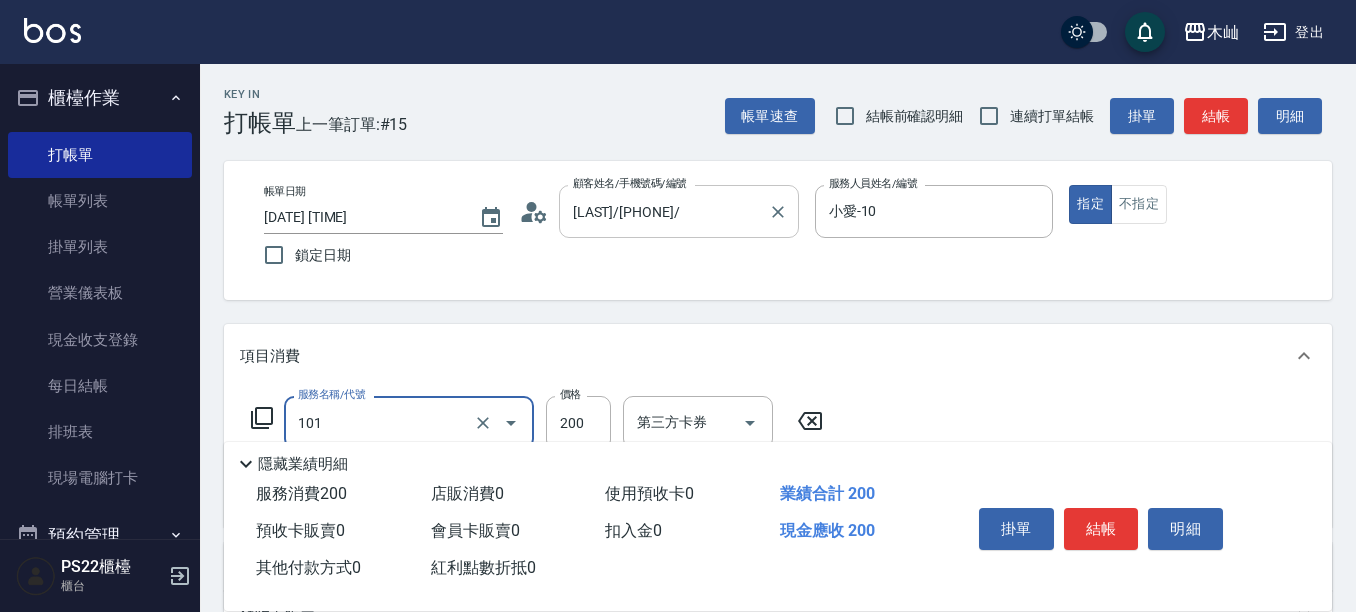 type on "洗髮(101)" 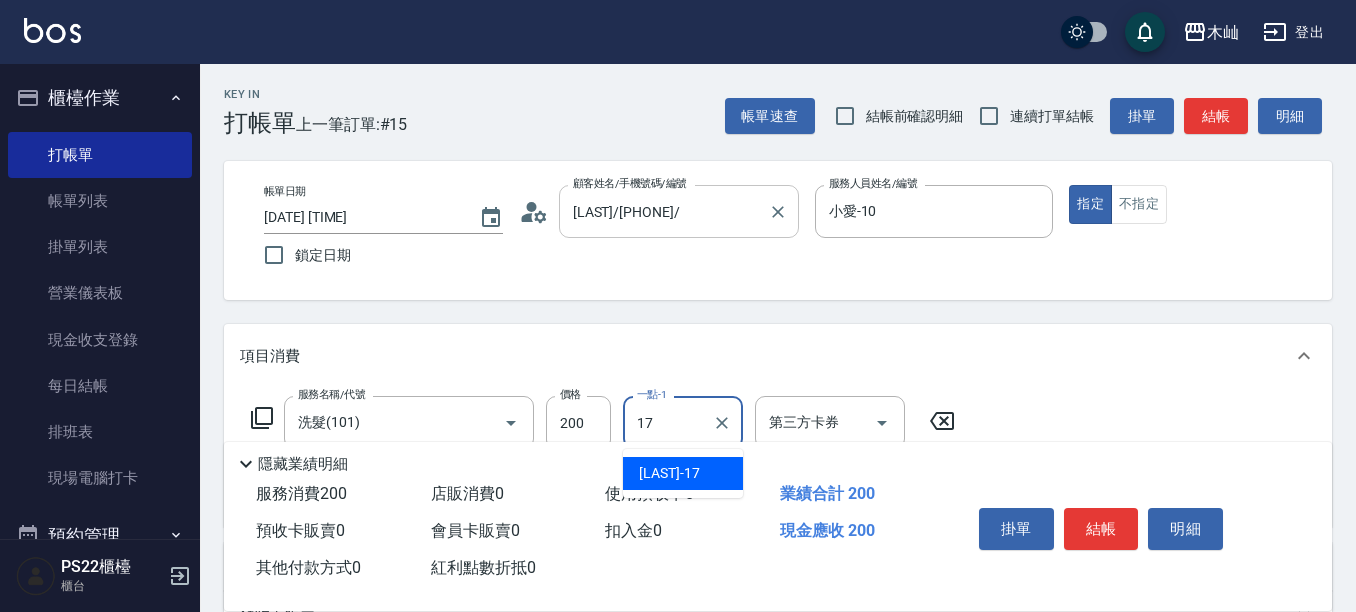 type on "陳薏亘-17" 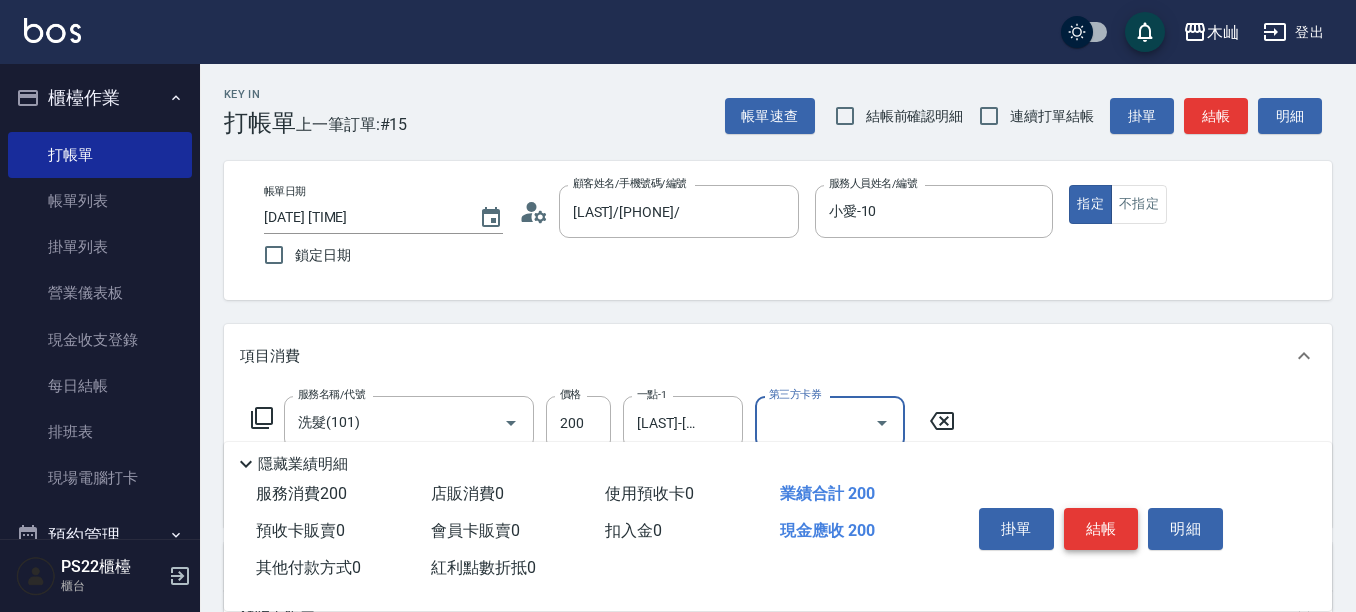 click on "結帳" at bounding box center [1101, 529] 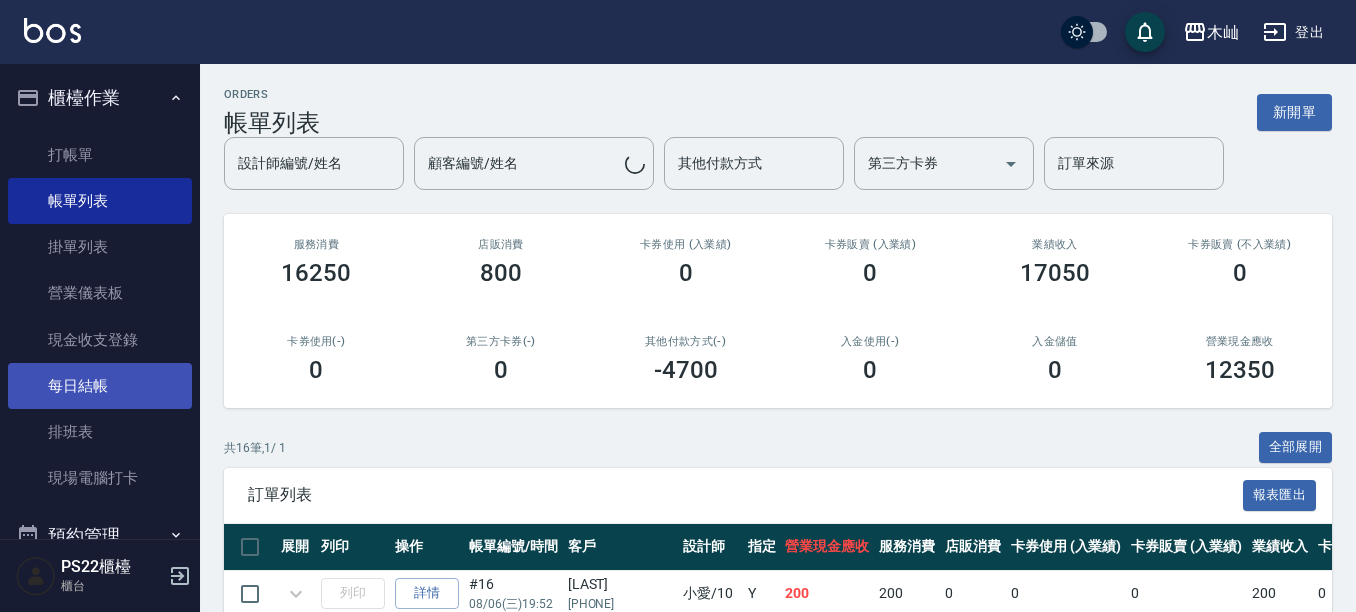 click on "每日結帳" at bounding box center (100, 386) 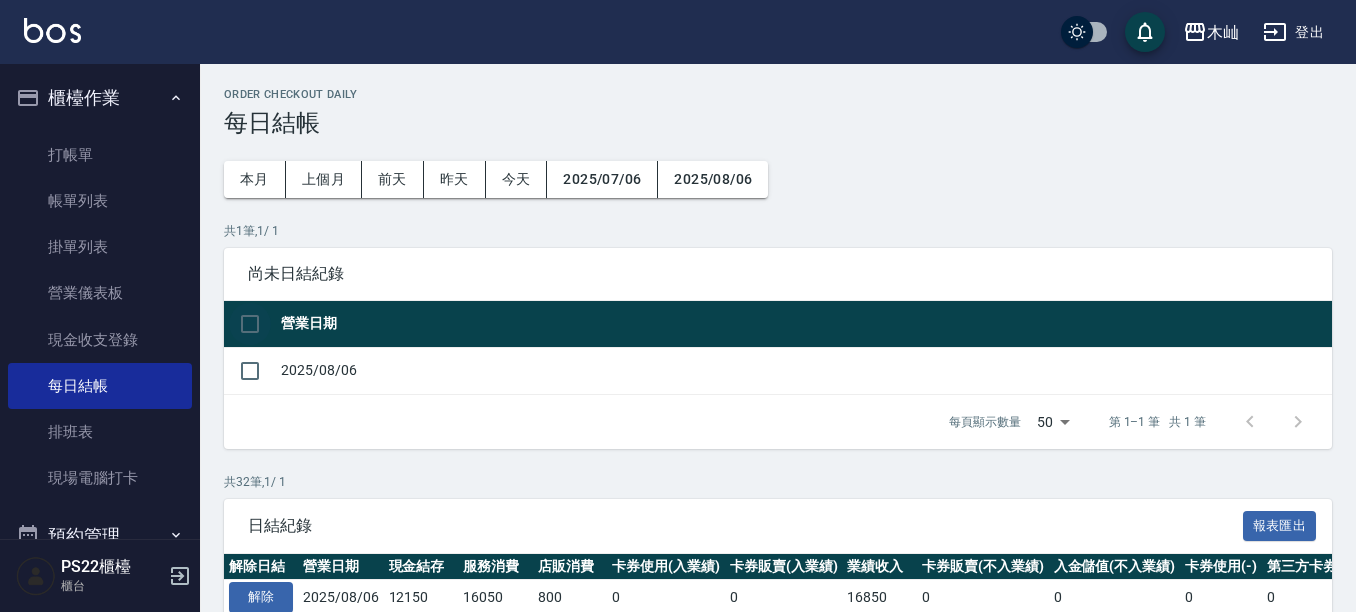 click at bounding box center (250, 324) 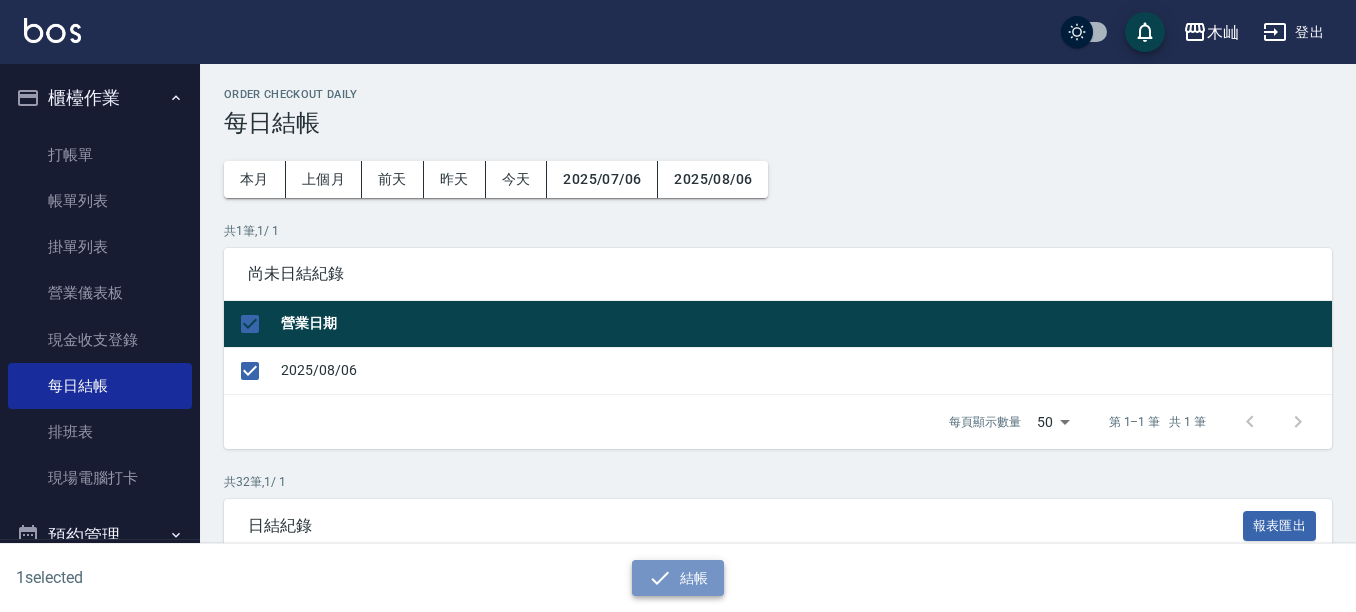 click on "結帳" at bounding box center [678, 578] 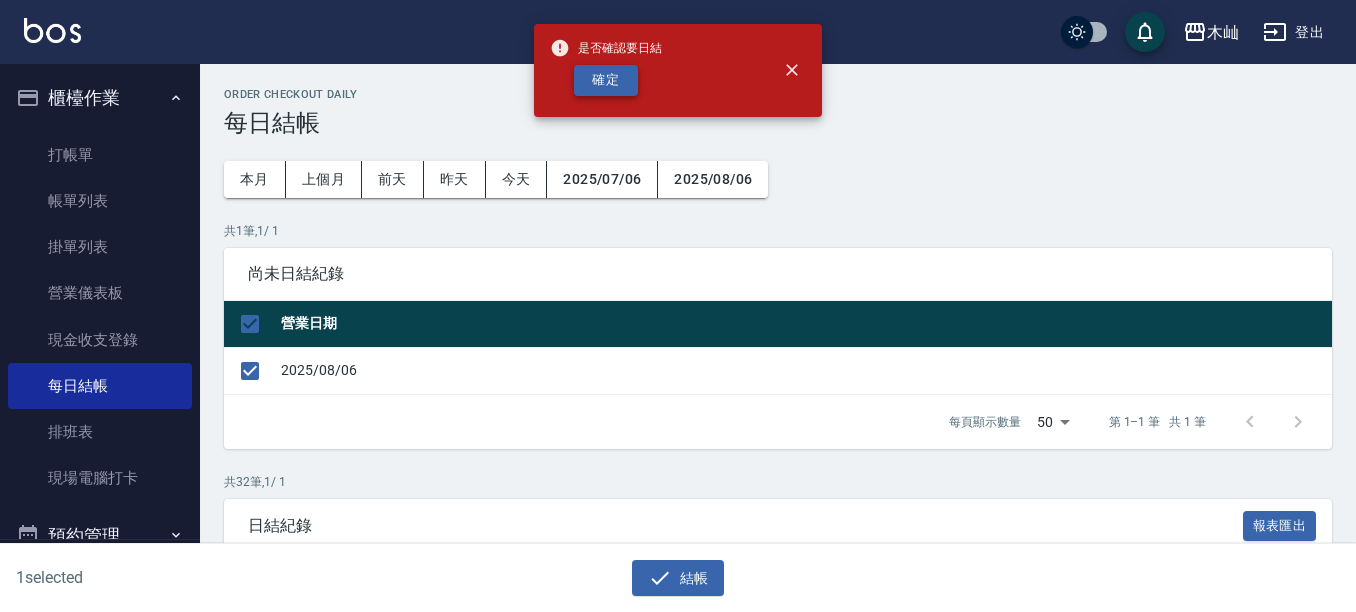 click on "確定" at bounding box center (606, 80) 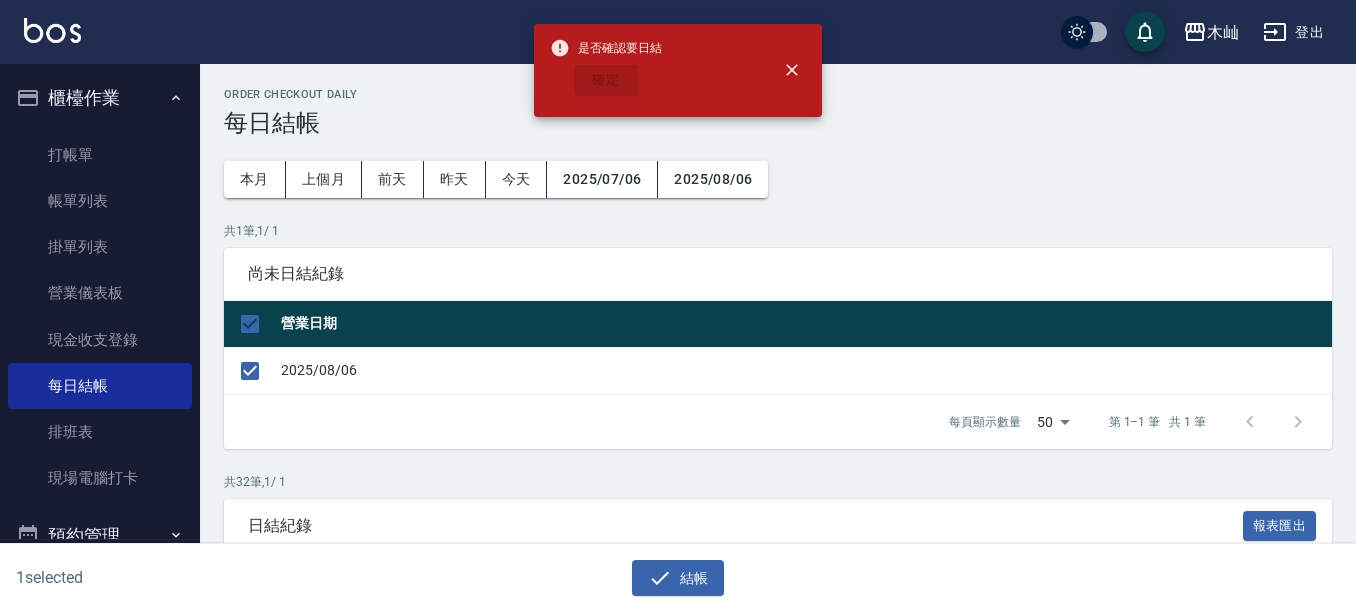 checkbox on "false" 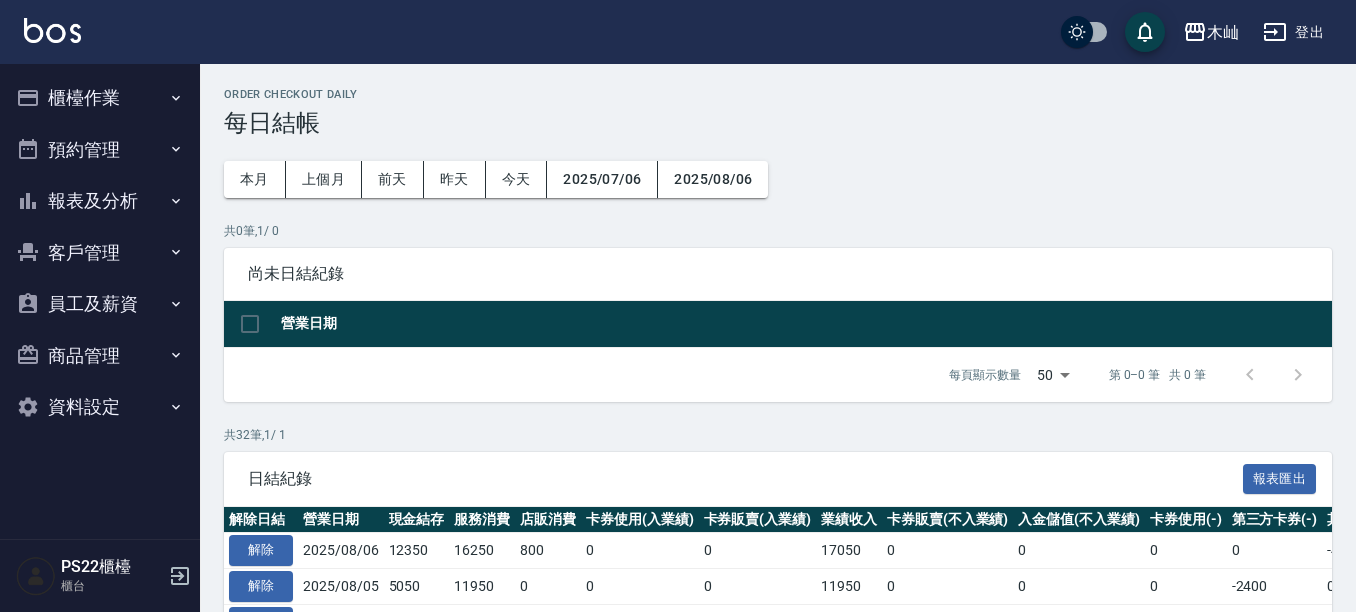scroll, scrollTop: 0, scrollLeft: 0, axis: both 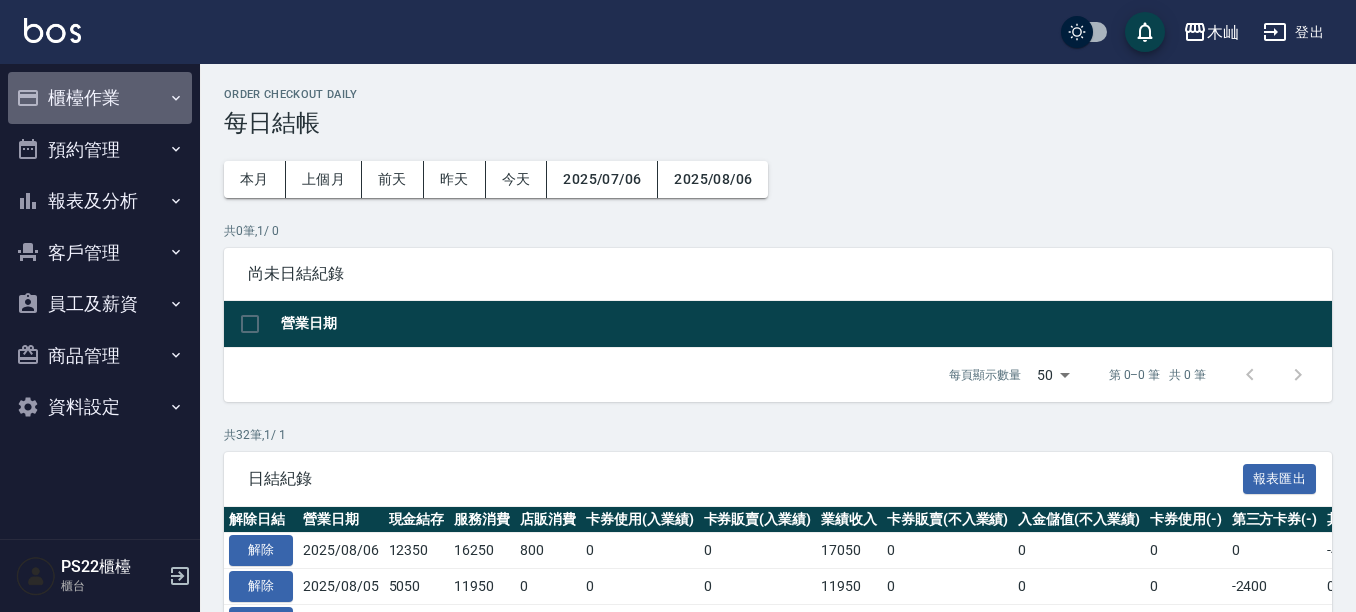 click on "櫃檯作業" at bounding box center [100, 98] 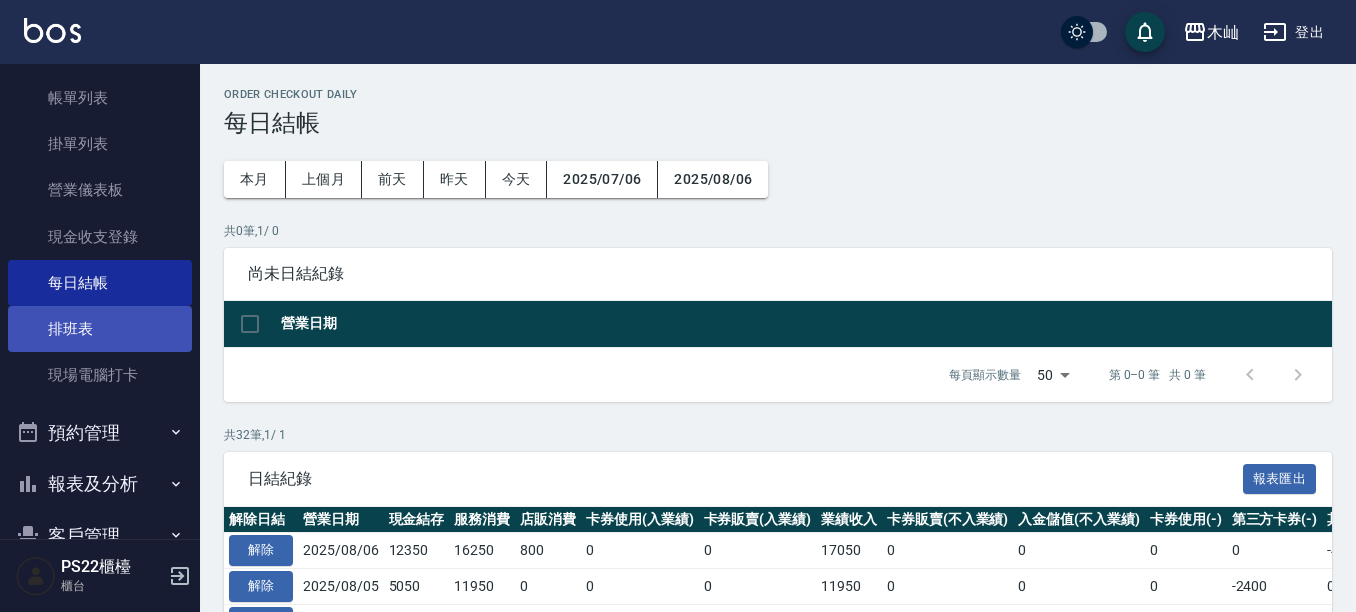 scroll, scrollTop: 200, scrollLeft: 0, axis: vertical 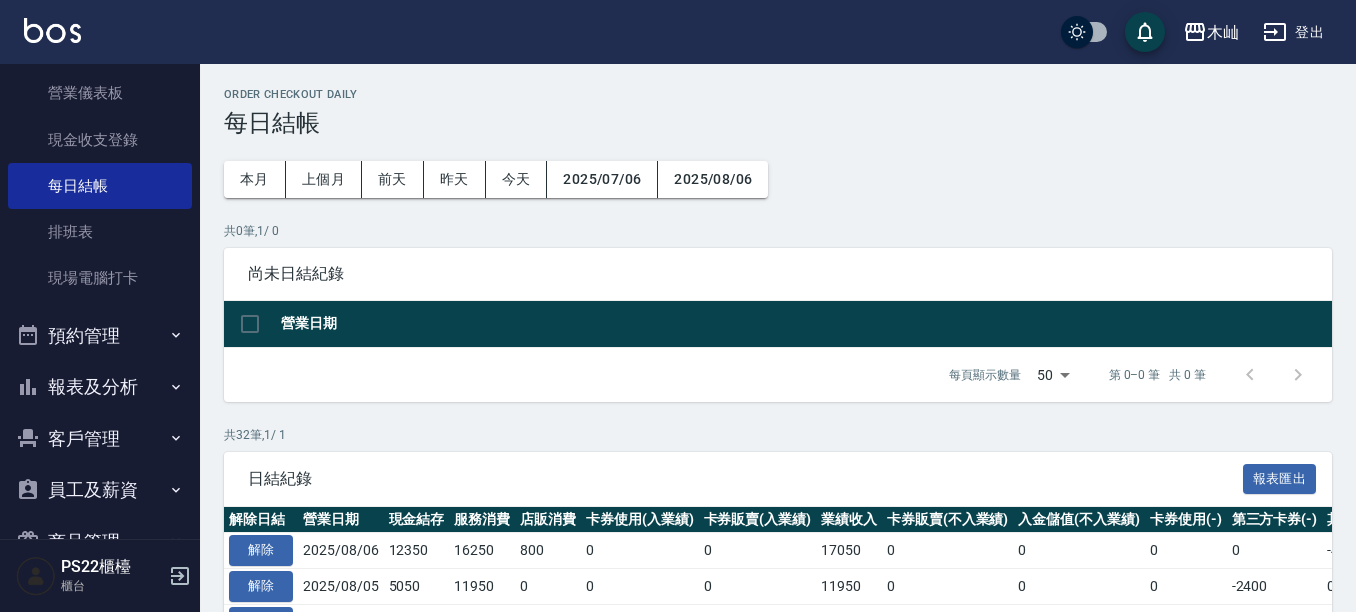 click on "報表及分析" at bounding box center (100, 387) 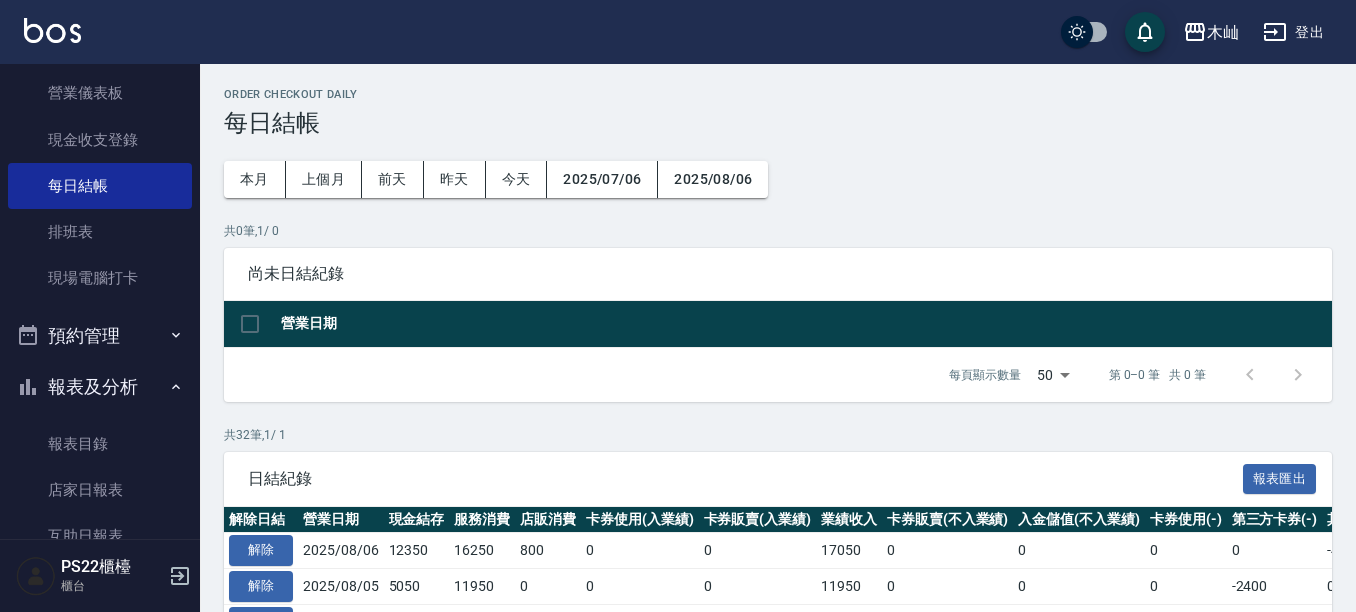 scroll, scrollTop: 400, scrollLeft: 0, axis: vertical 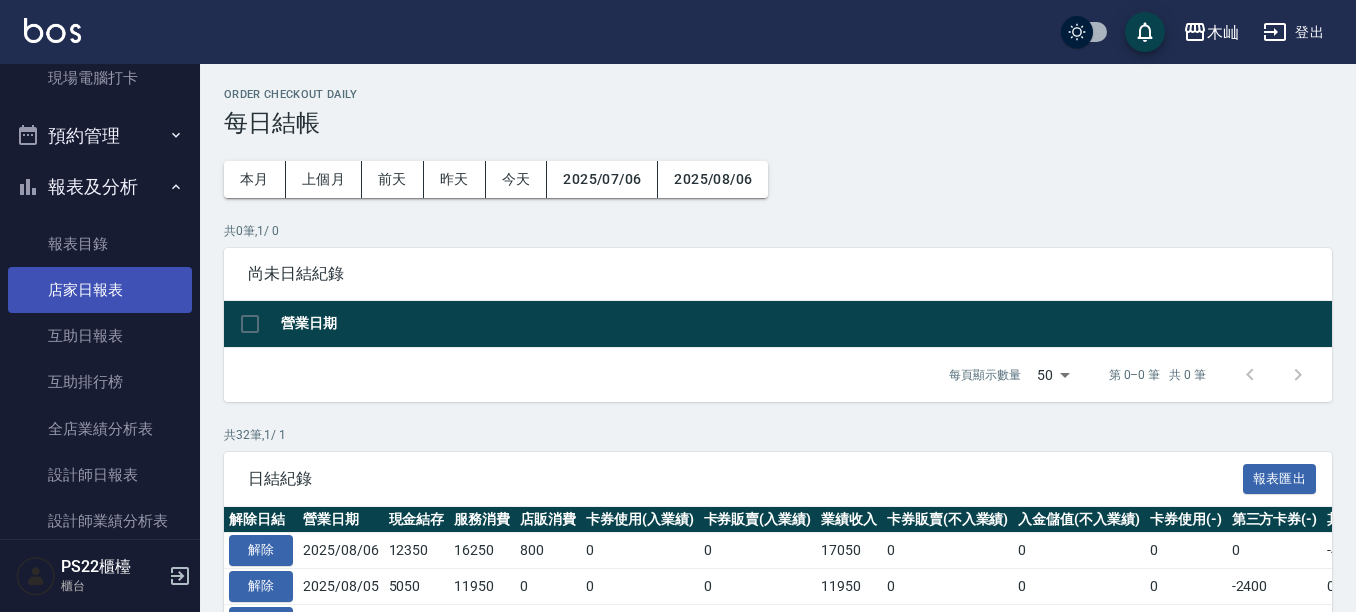 click on "店家日報表" at bounding box center [100, 290] 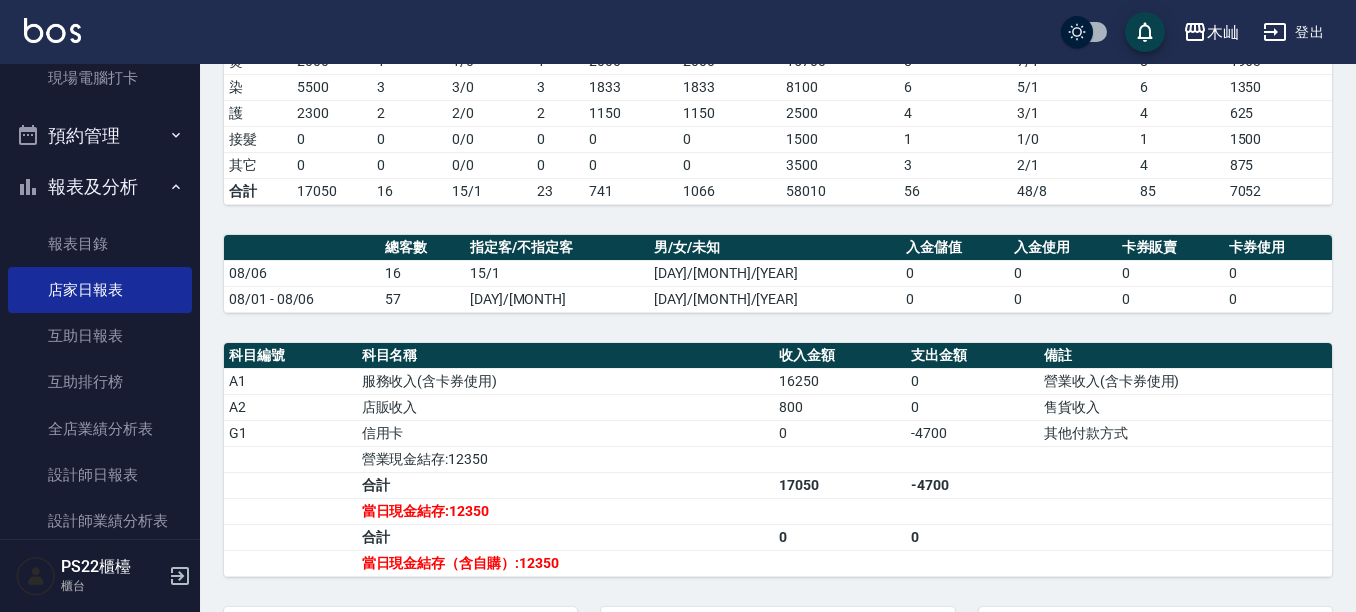 scroll, scrollTop: 600, scrollLeft: 0, axis: vertical 